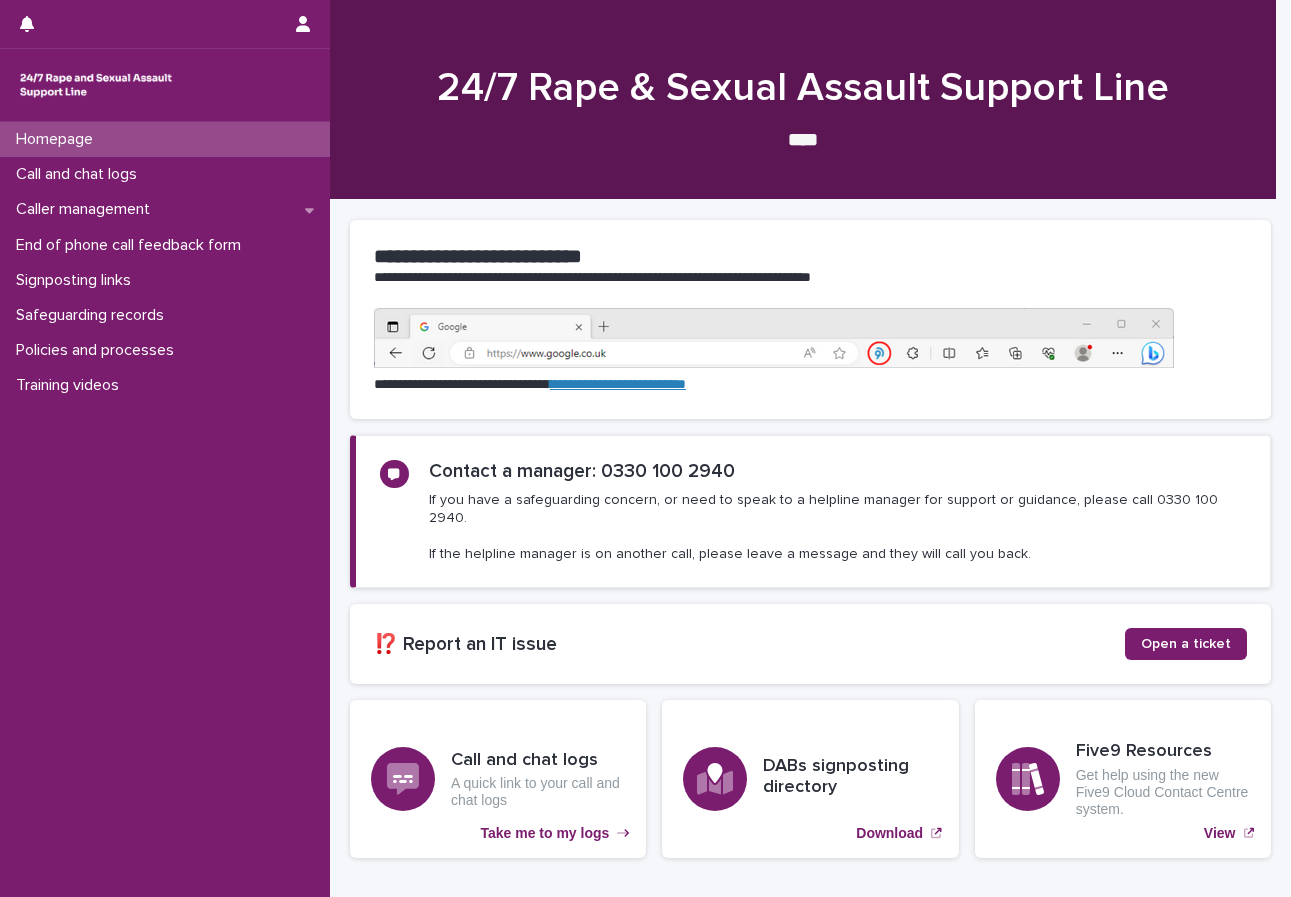 scroll, scrollTop: 0, scrollLeft: 0, axis: both 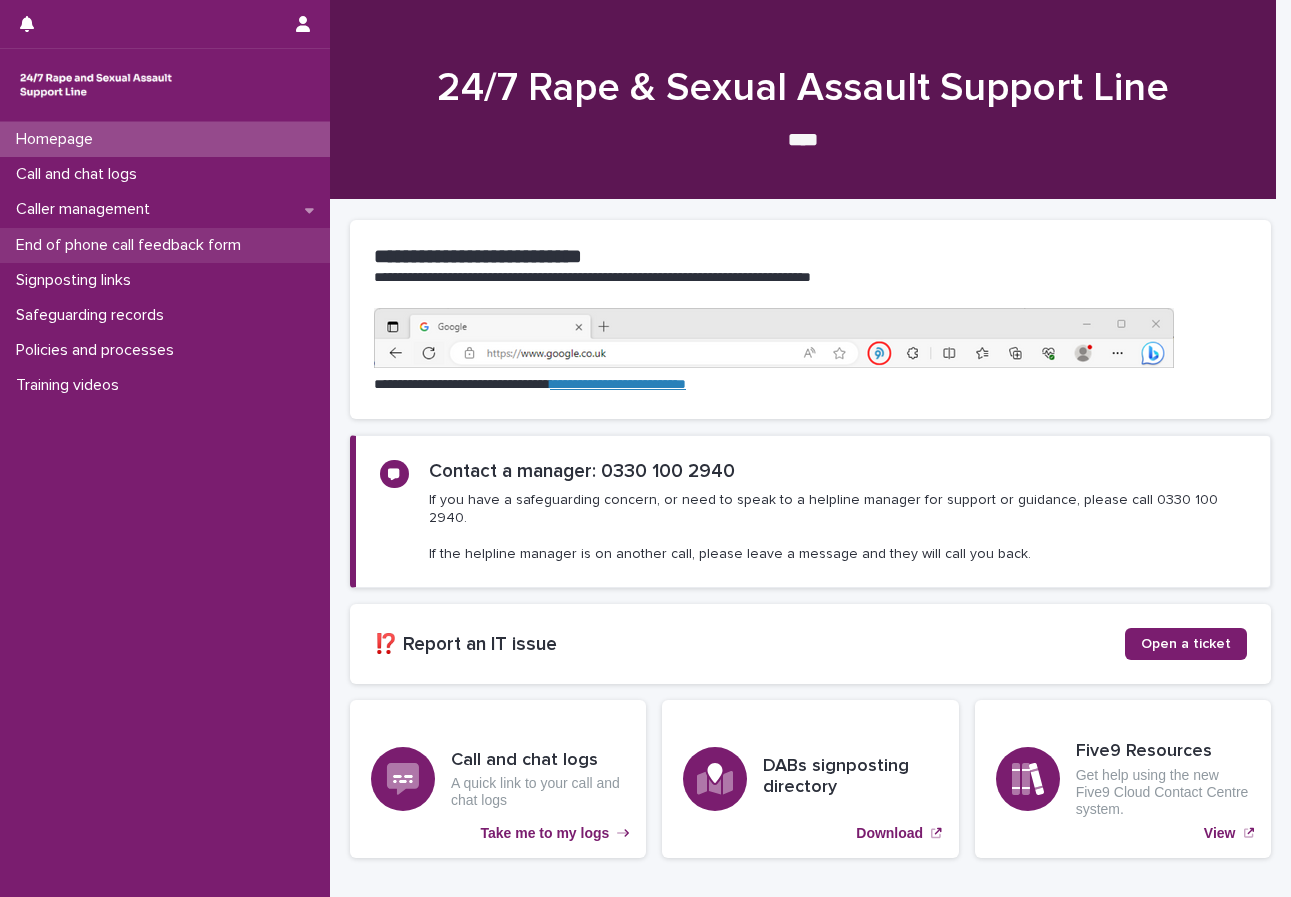 drag, startPoint x: 0, startPoint y: 0, endPoint x: 80, endPoint y: 241, distance: 253.93109 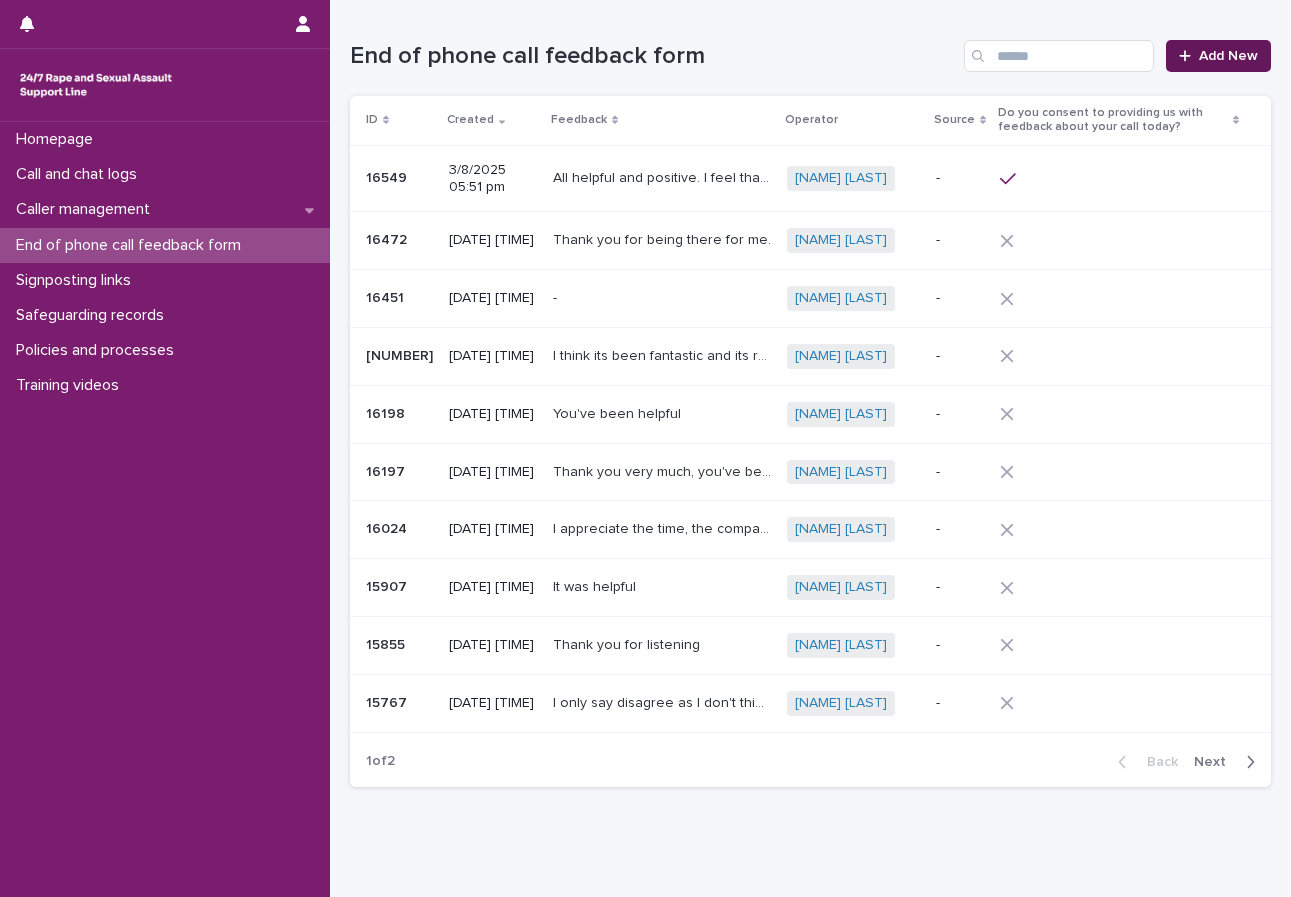 click on "Add New" at bounding box center (1228, 56) 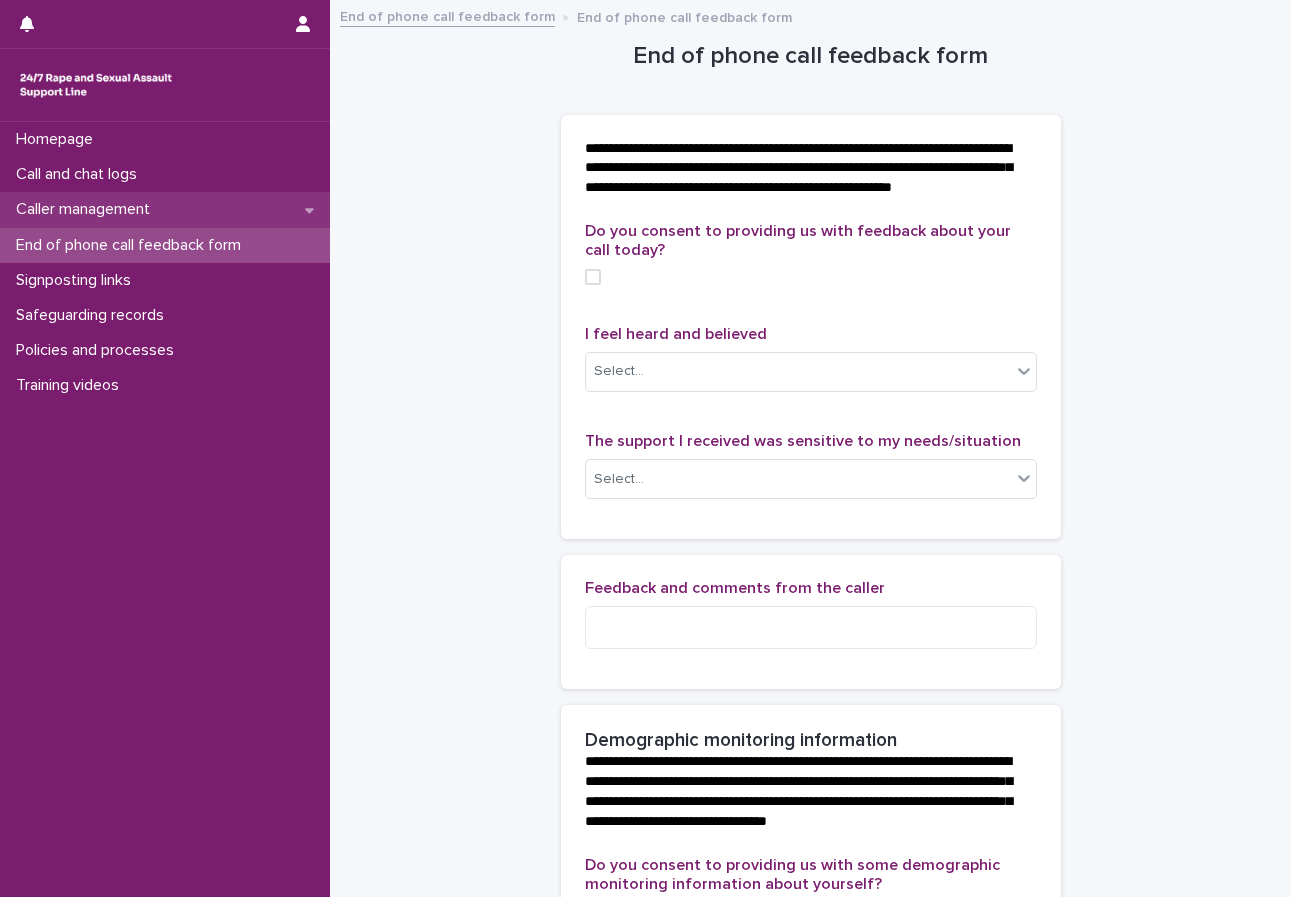 click on "Caller management" at bounding box center [165, 209] 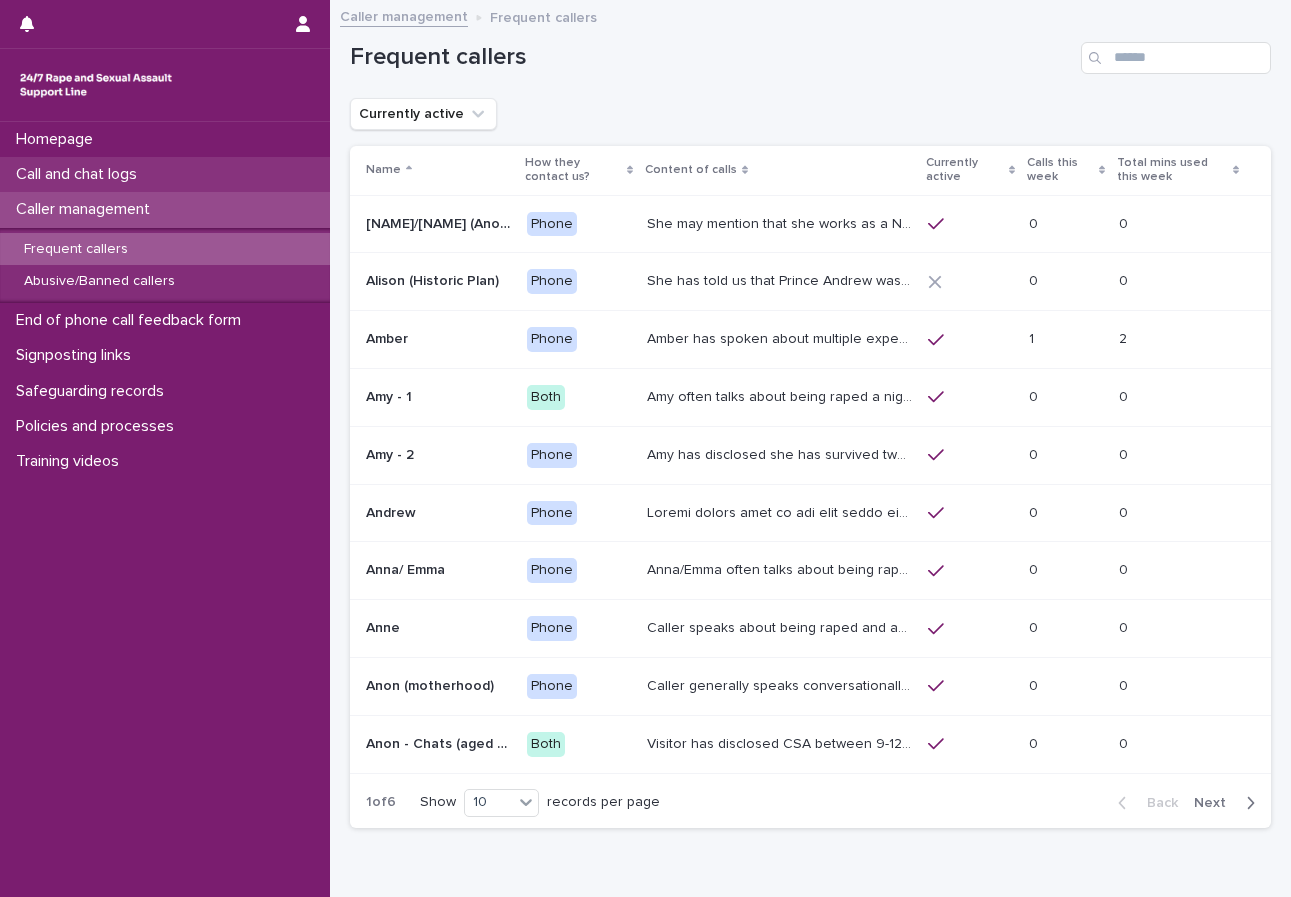click on "Call and chat logs" at bounding box center [80, 174] 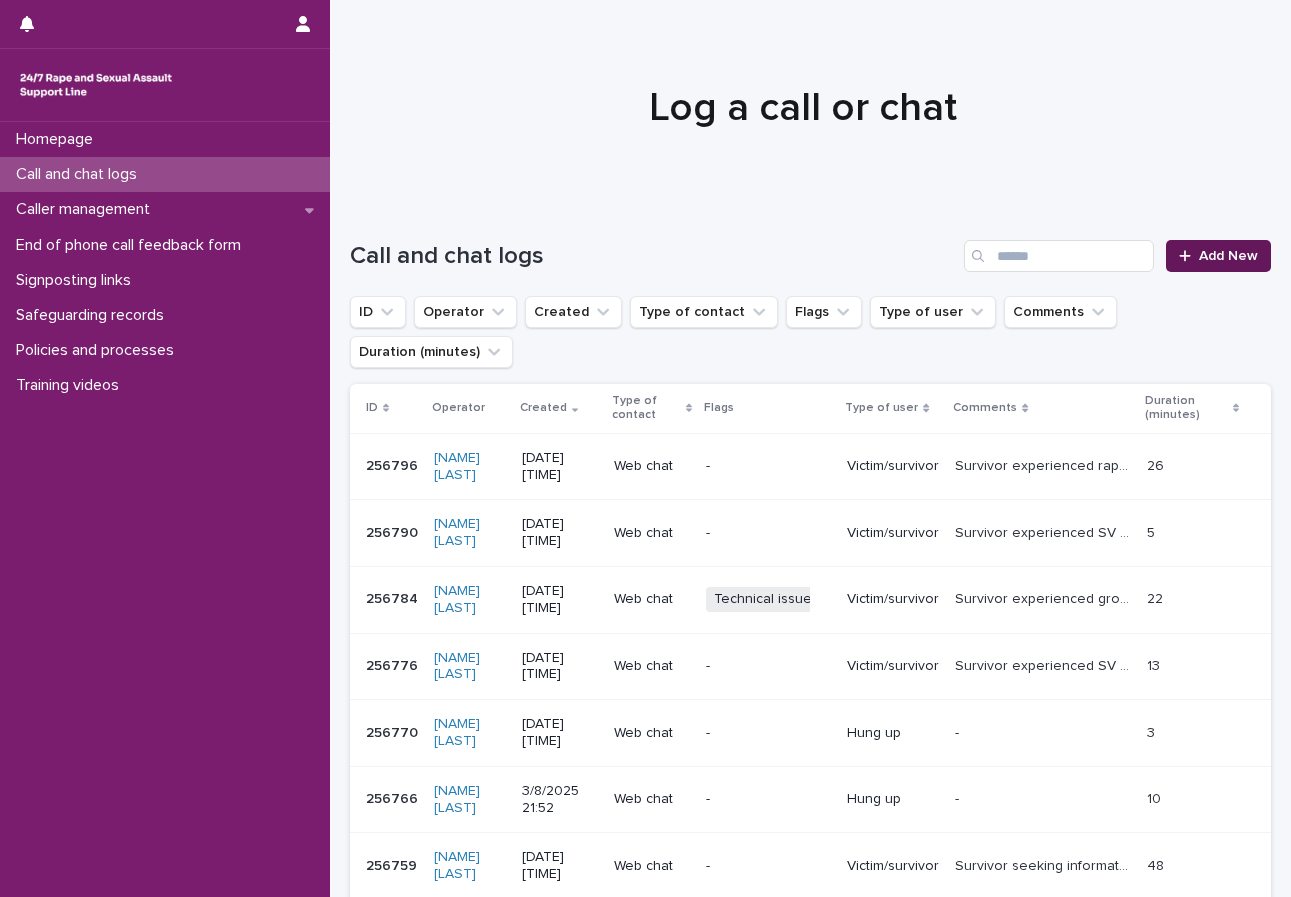 click on "Add New" at bounding box center [1218, 256] 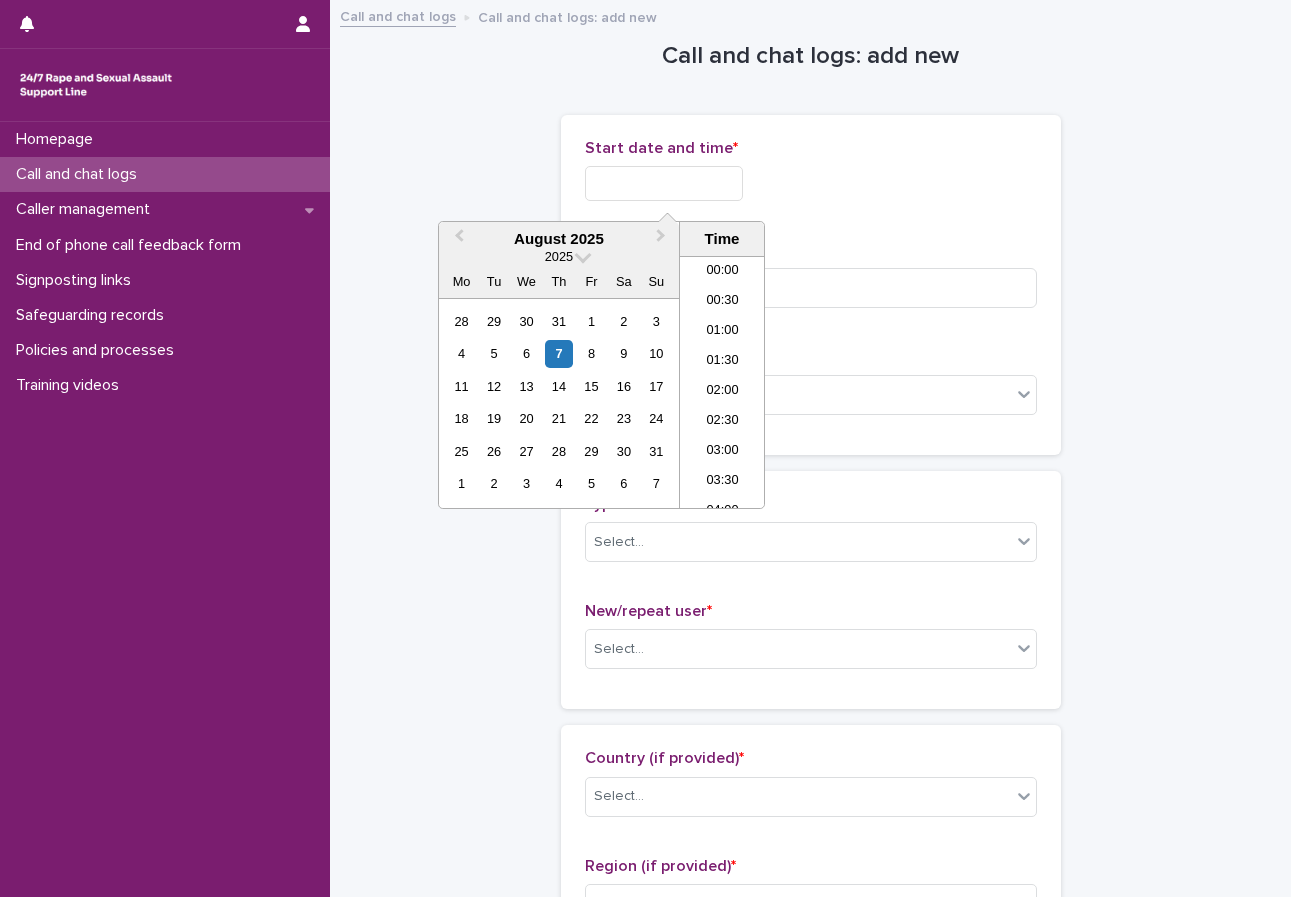click at bounding box center [664, 183] 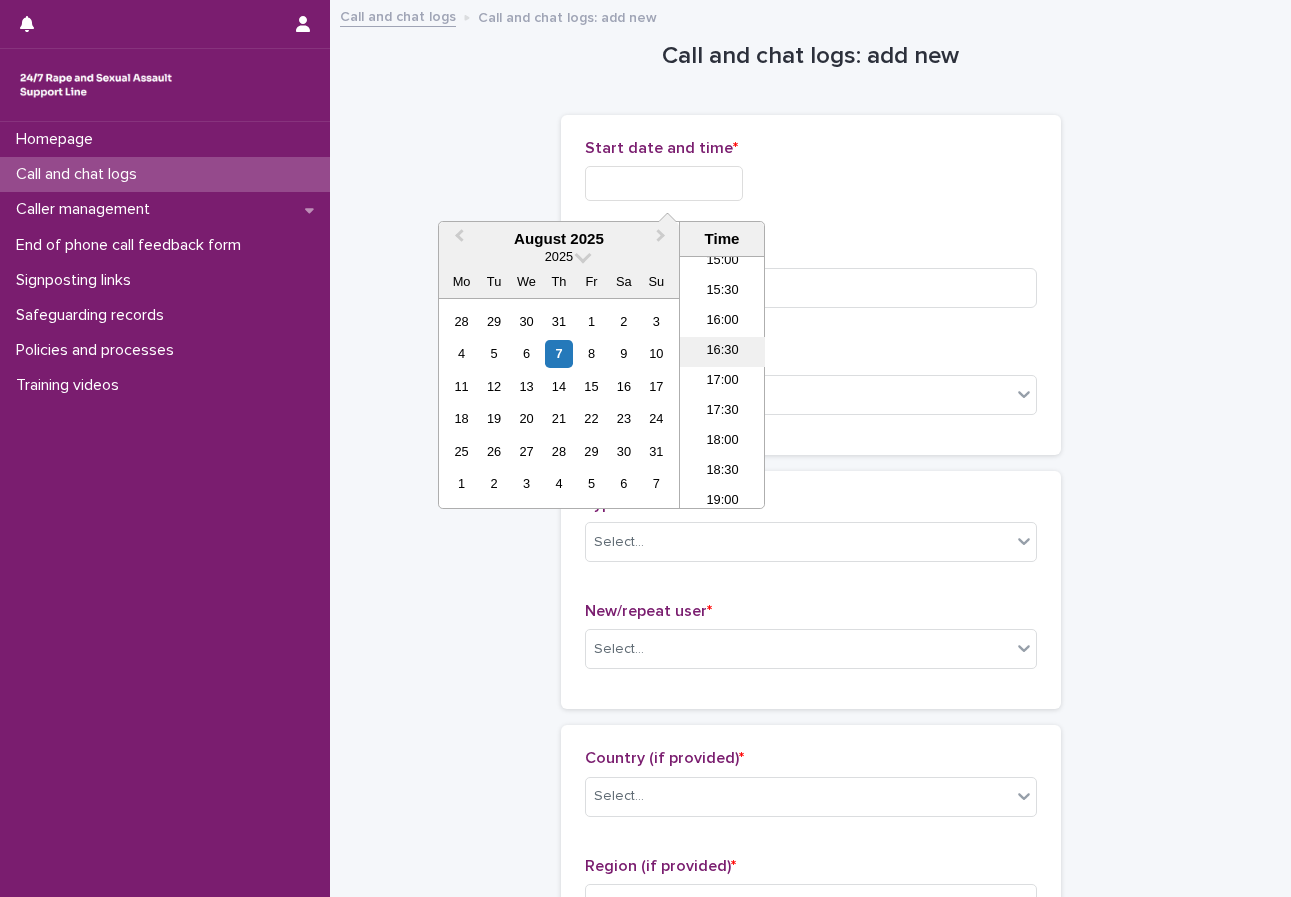 click on "16:30" at bounding box center [722, 352] 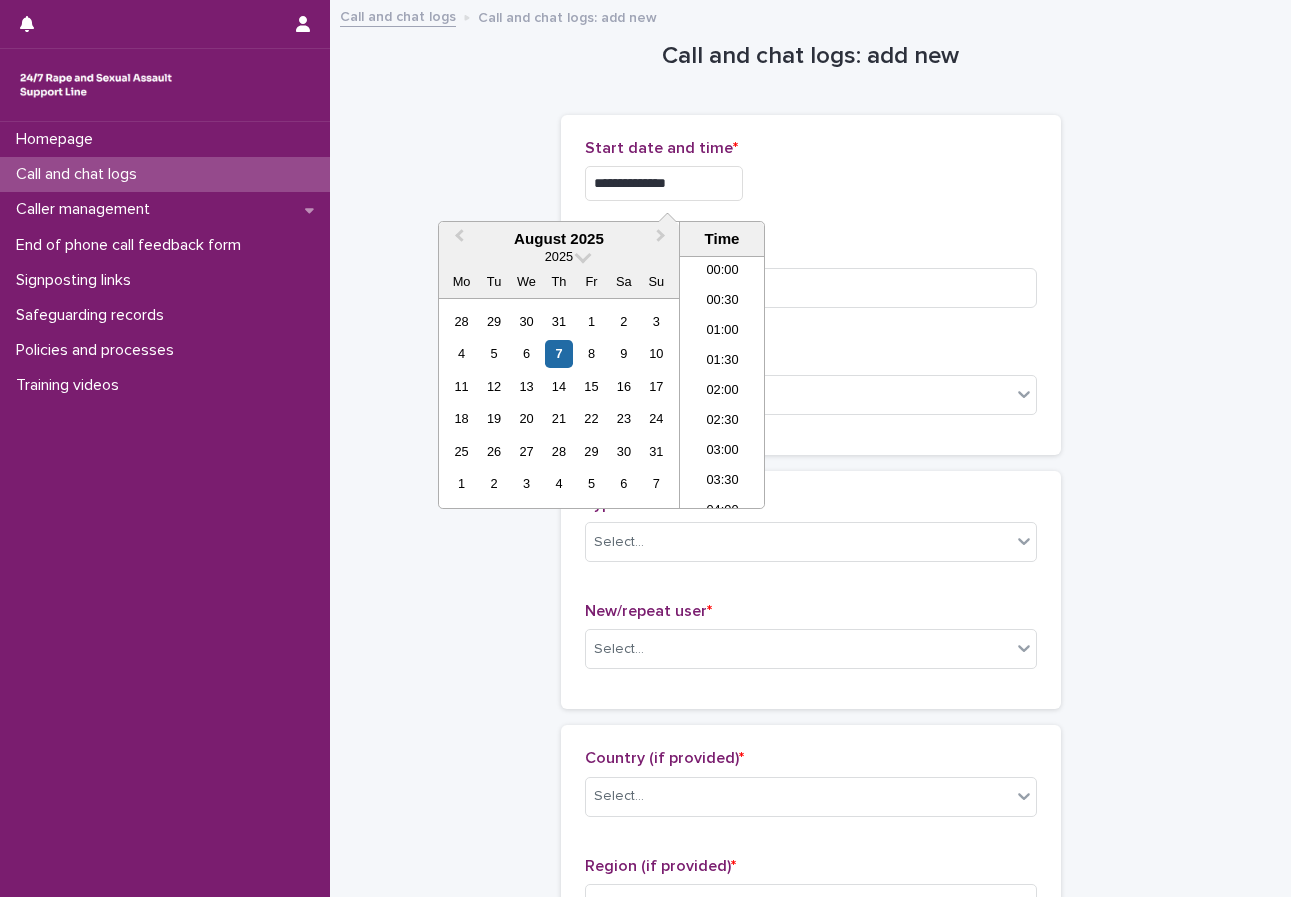 click on "**********" at bounding box center (664, 183) 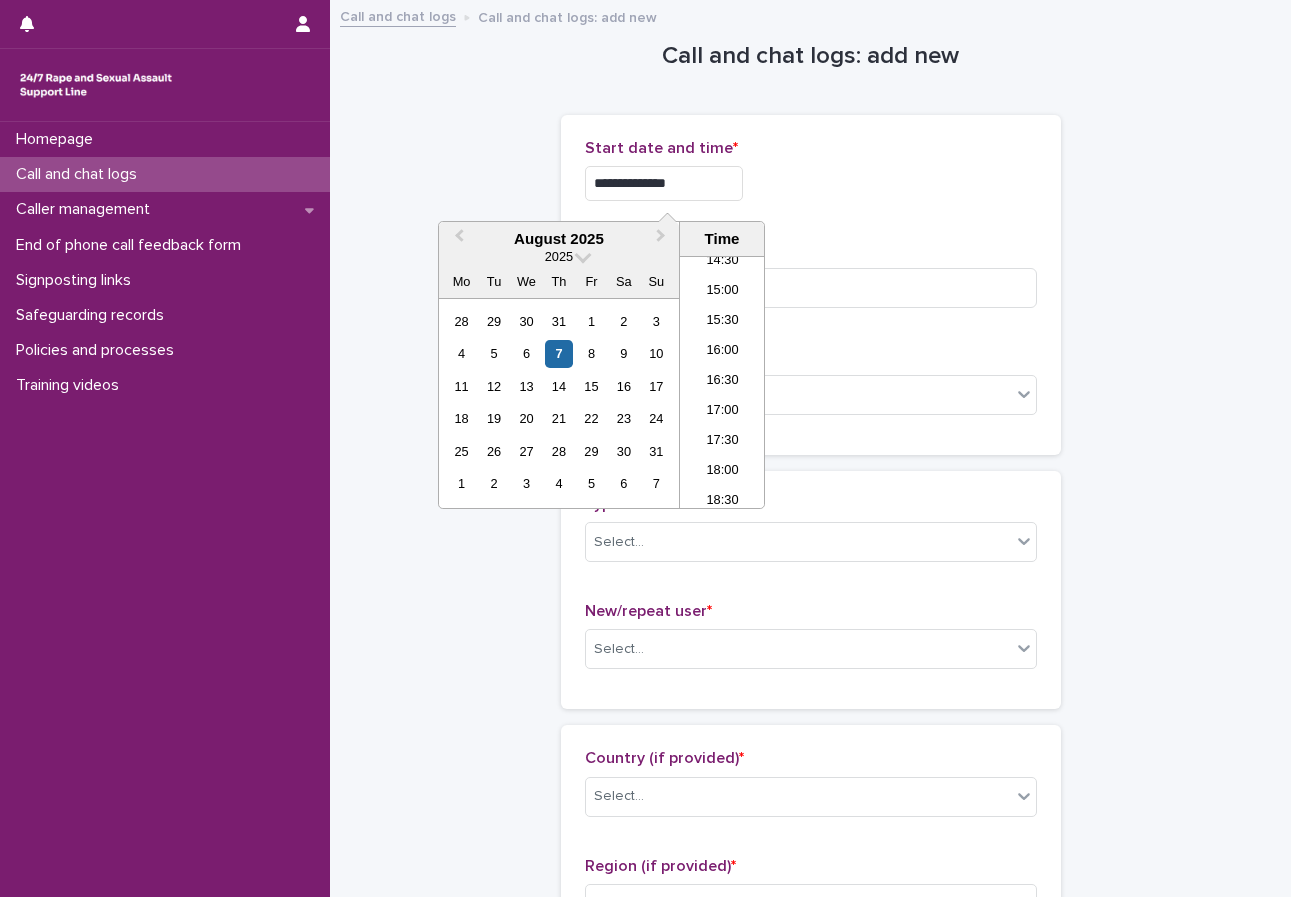 type on "**********" 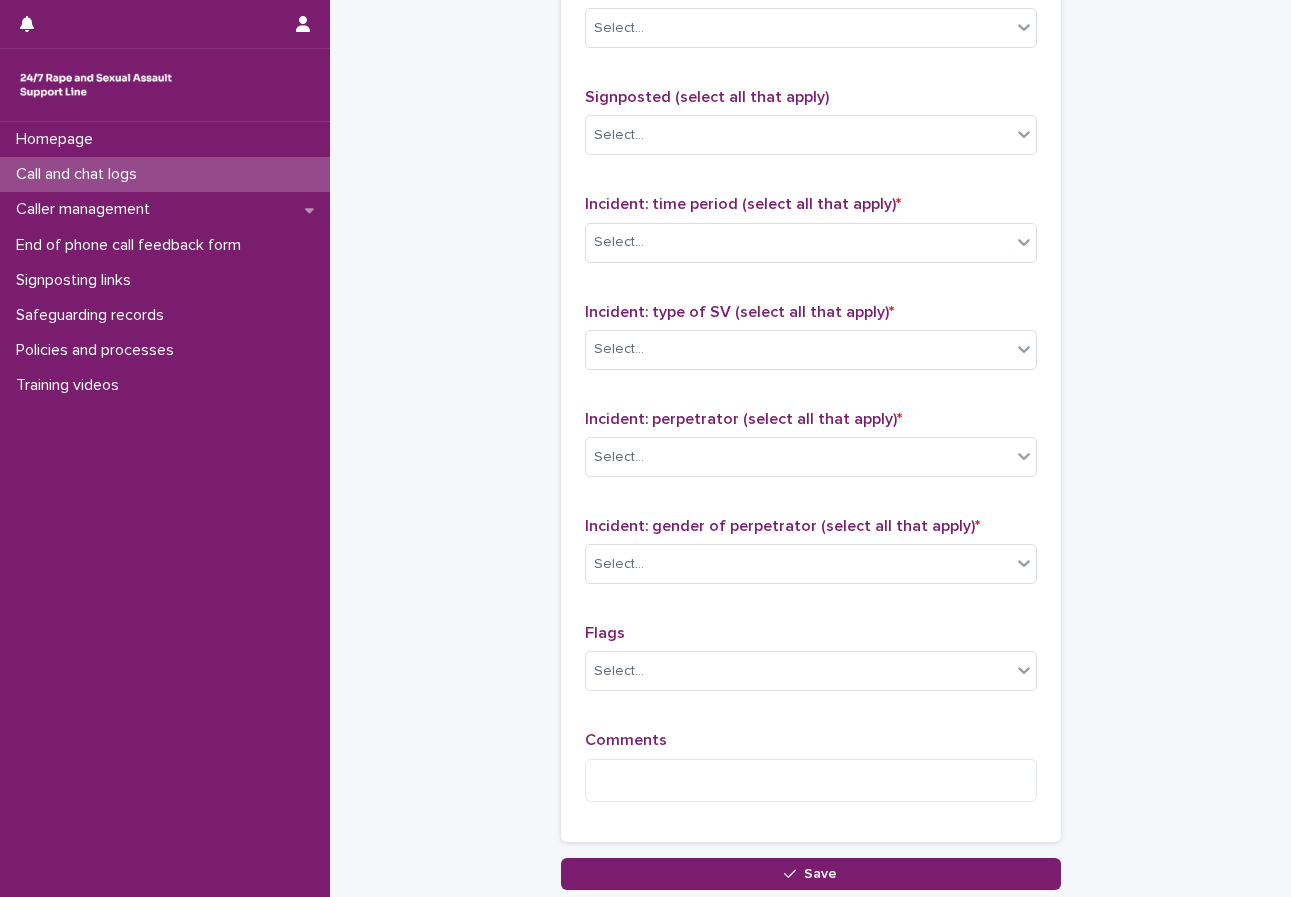 scroll, scrollTop: 1426, scrollLeft: 0, axis: vertical 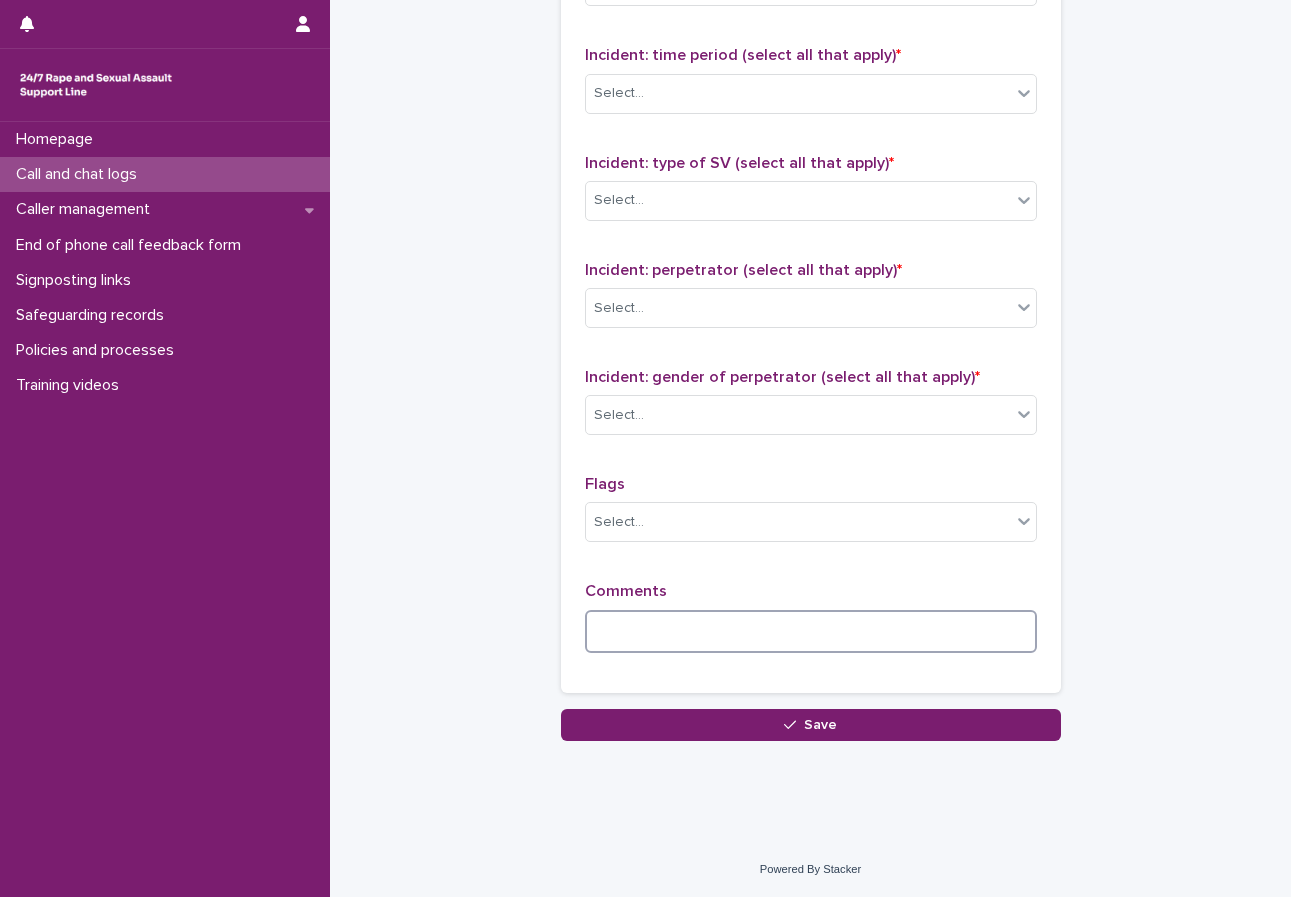 click at bounding box center (811, 631) 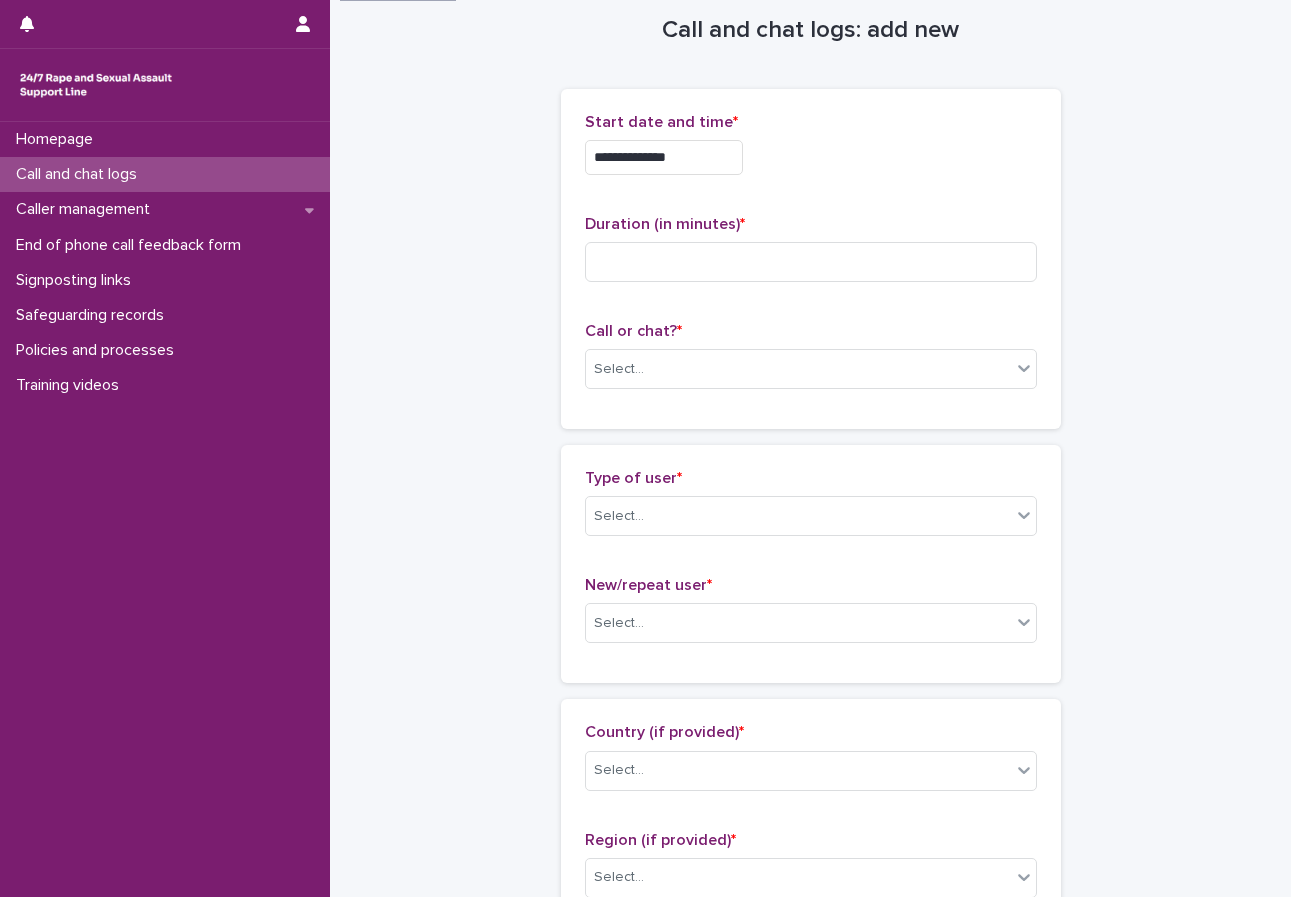 scroll, scrollTop: 0, scrollLeft: 0, axis: both 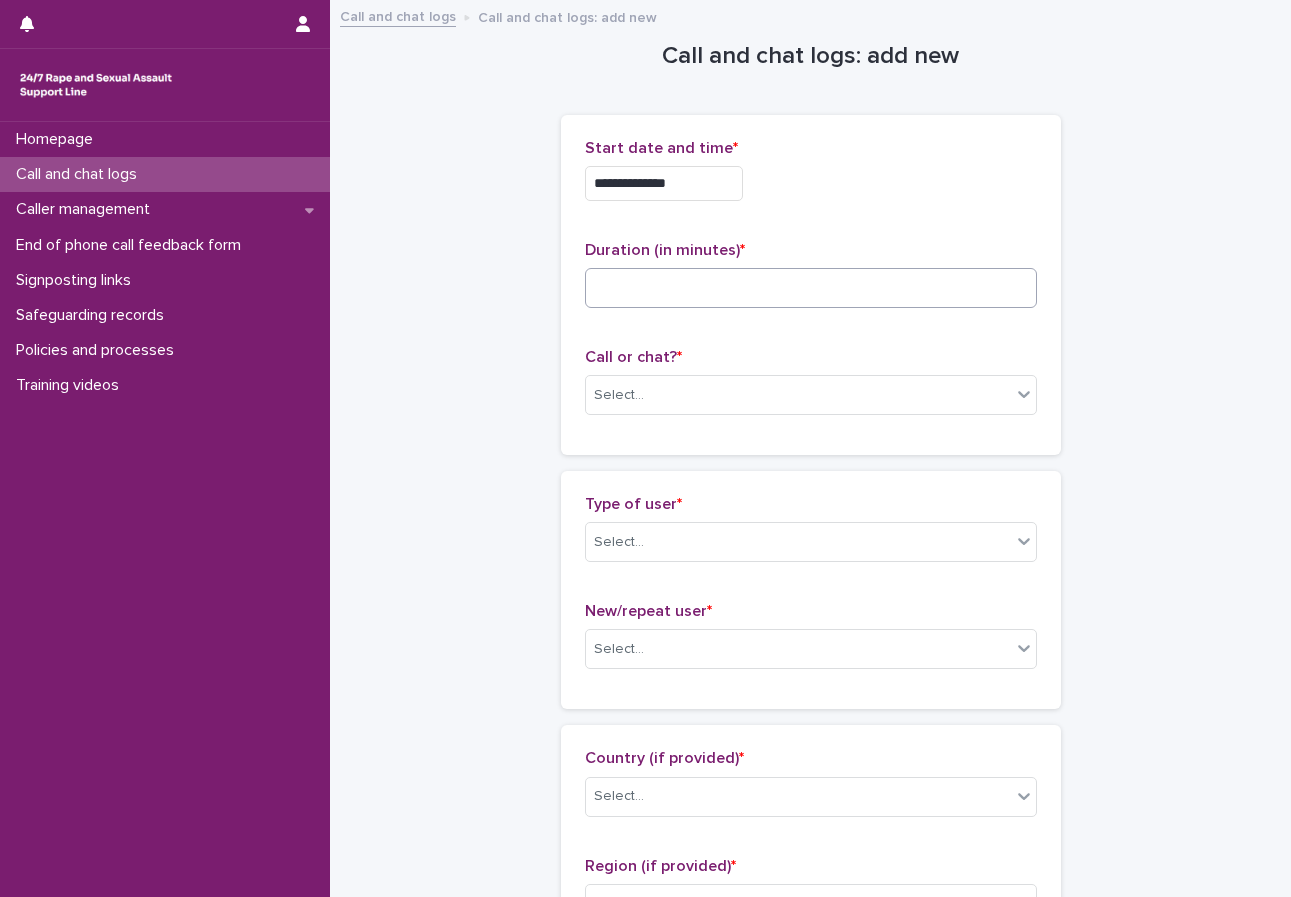 type on "**********" 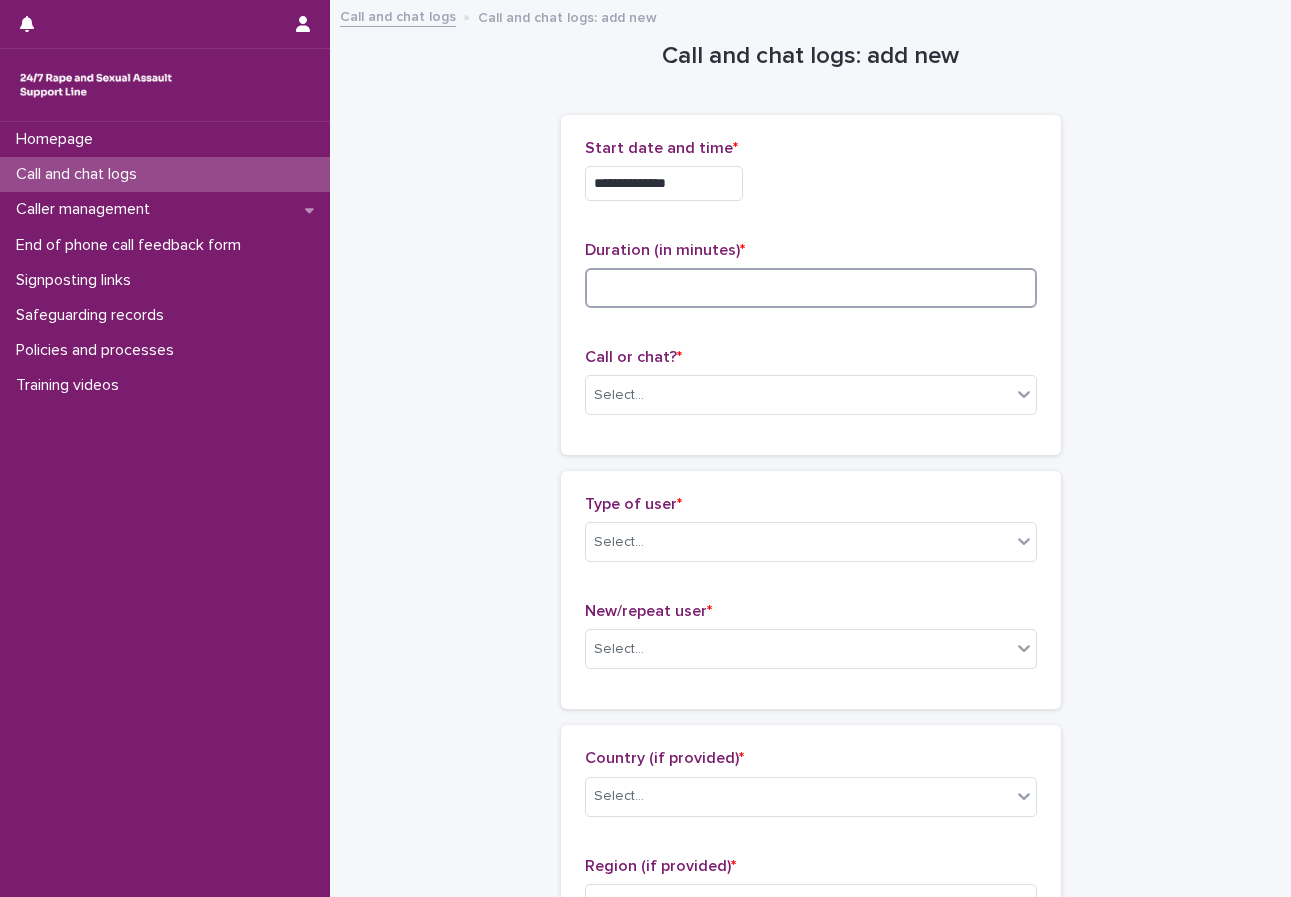 click at bounding box center (811, 288) 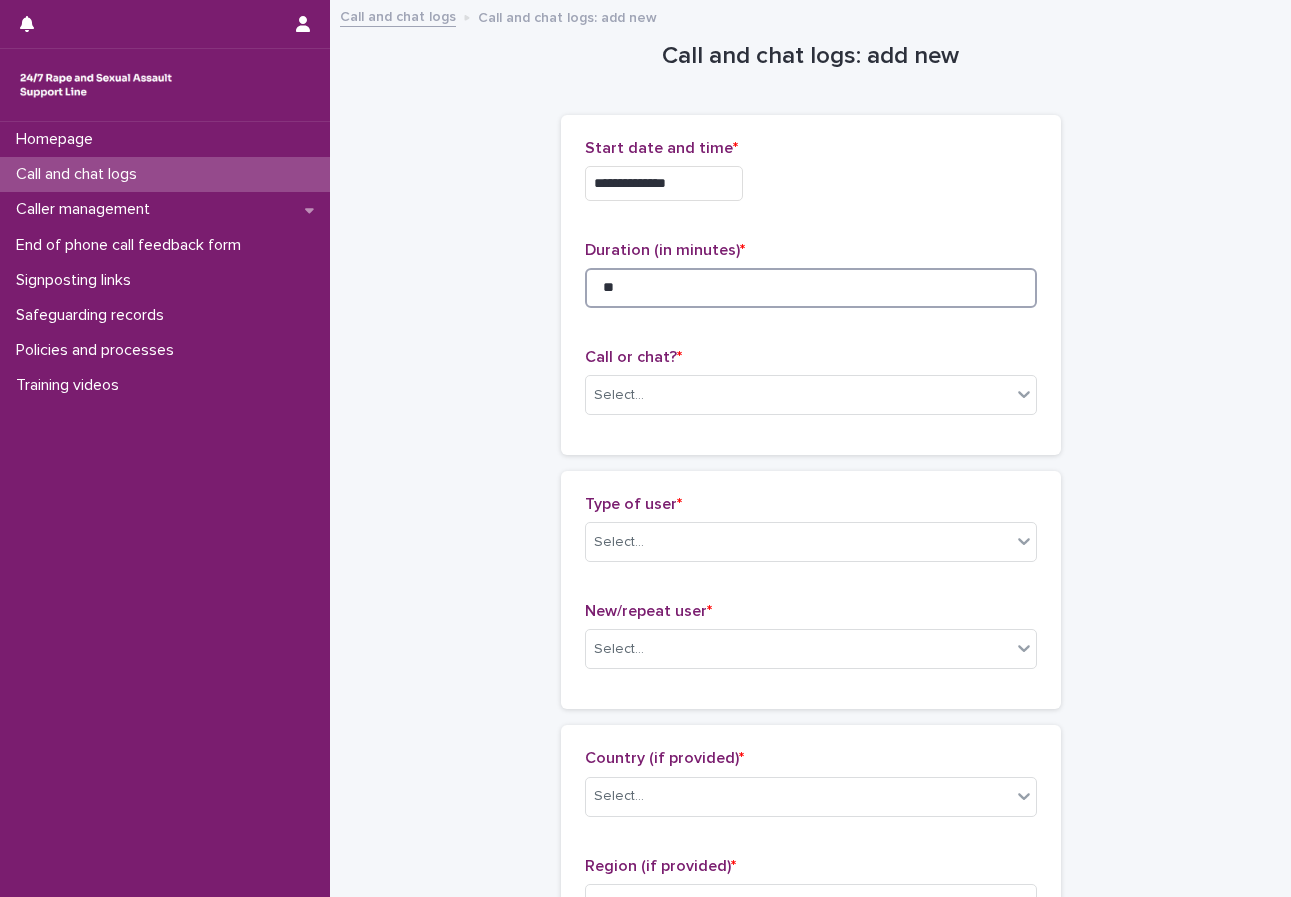 type on "**" 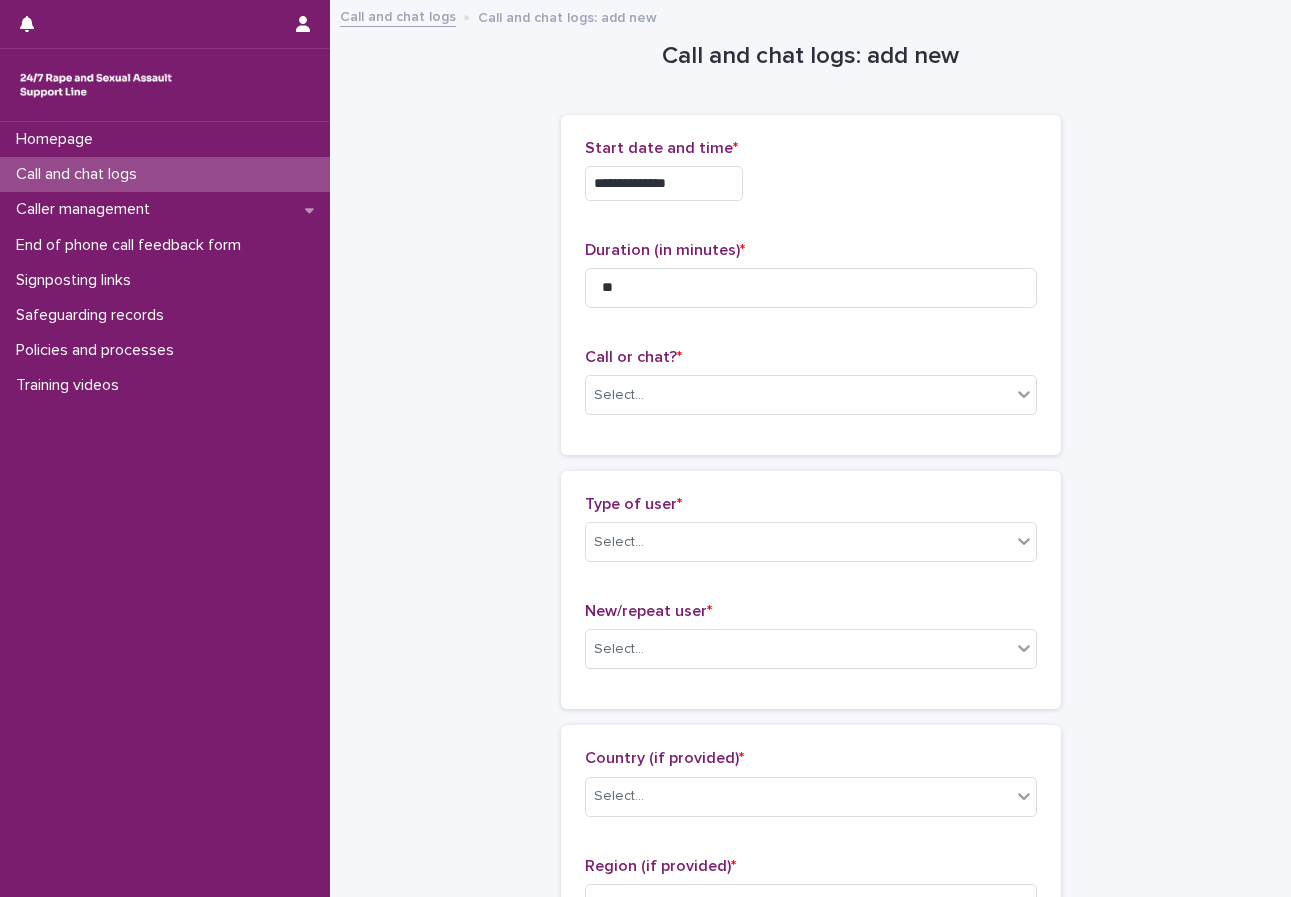 click on "**********" at bounding box center [810, 1084] 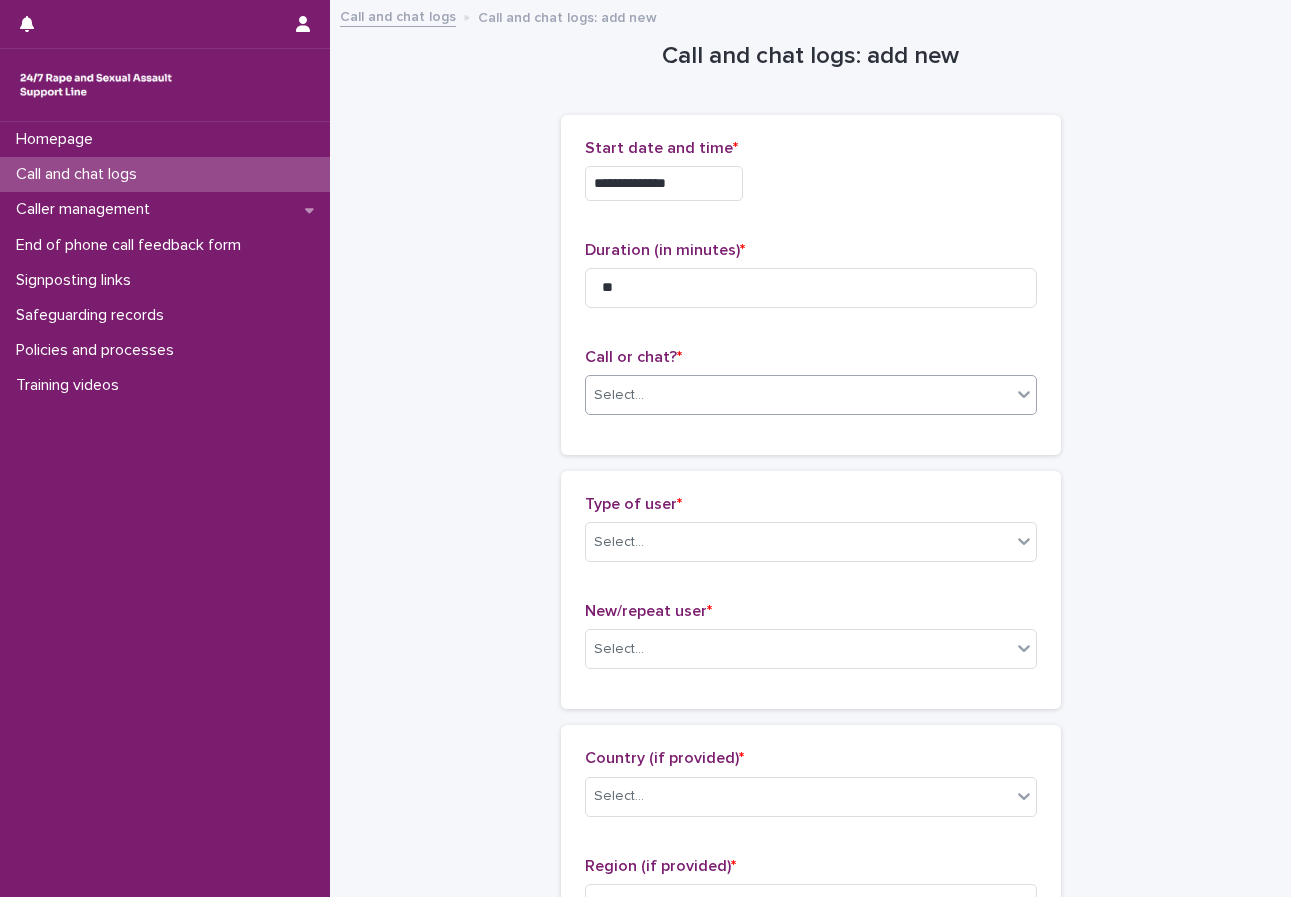 click on "Select..." at bounding box center (798, 395) 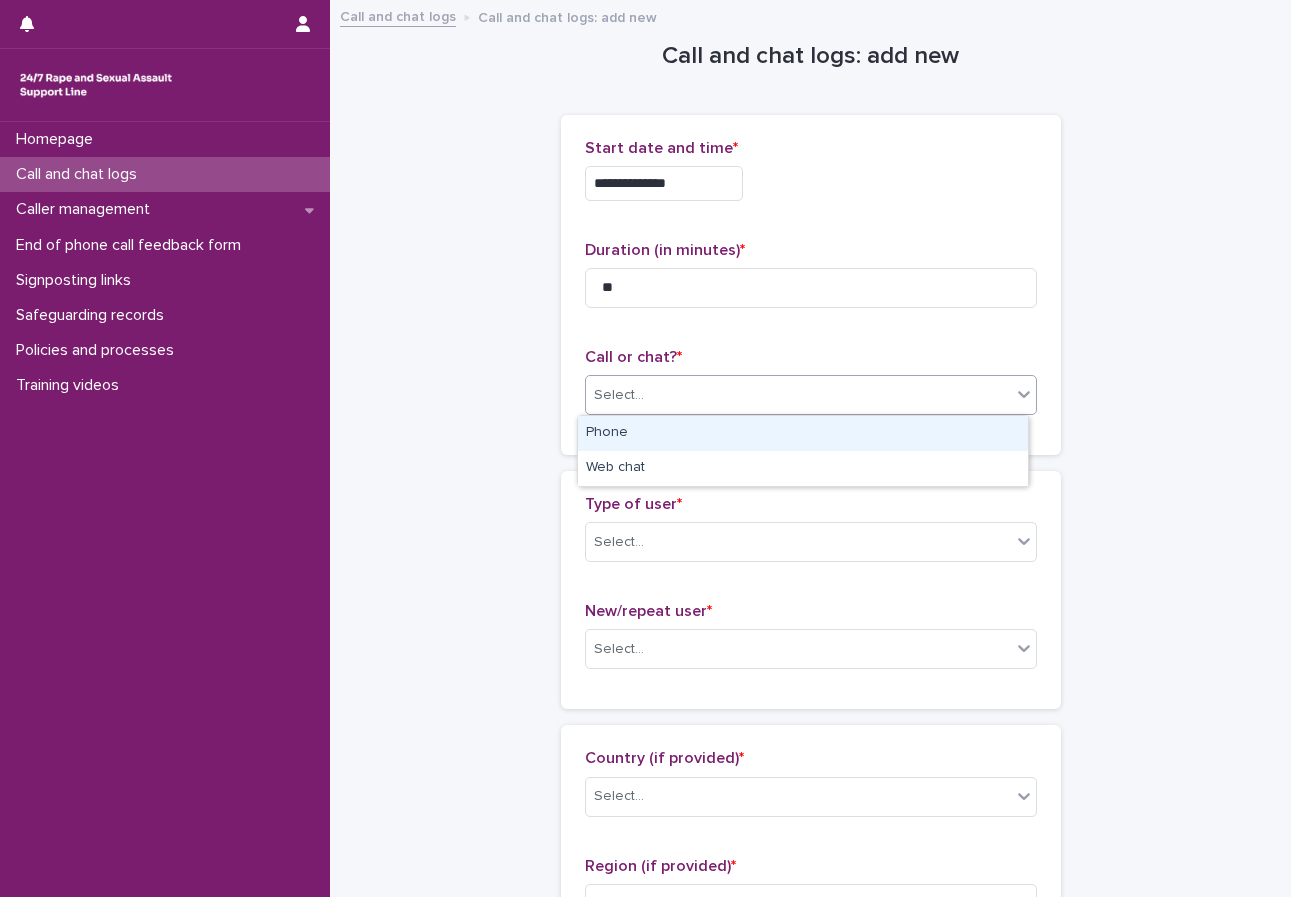 drag, startPoint x: 599, startPoint y: 455, endPoint x: 592, endPoint y: 443, distance: 13.892444 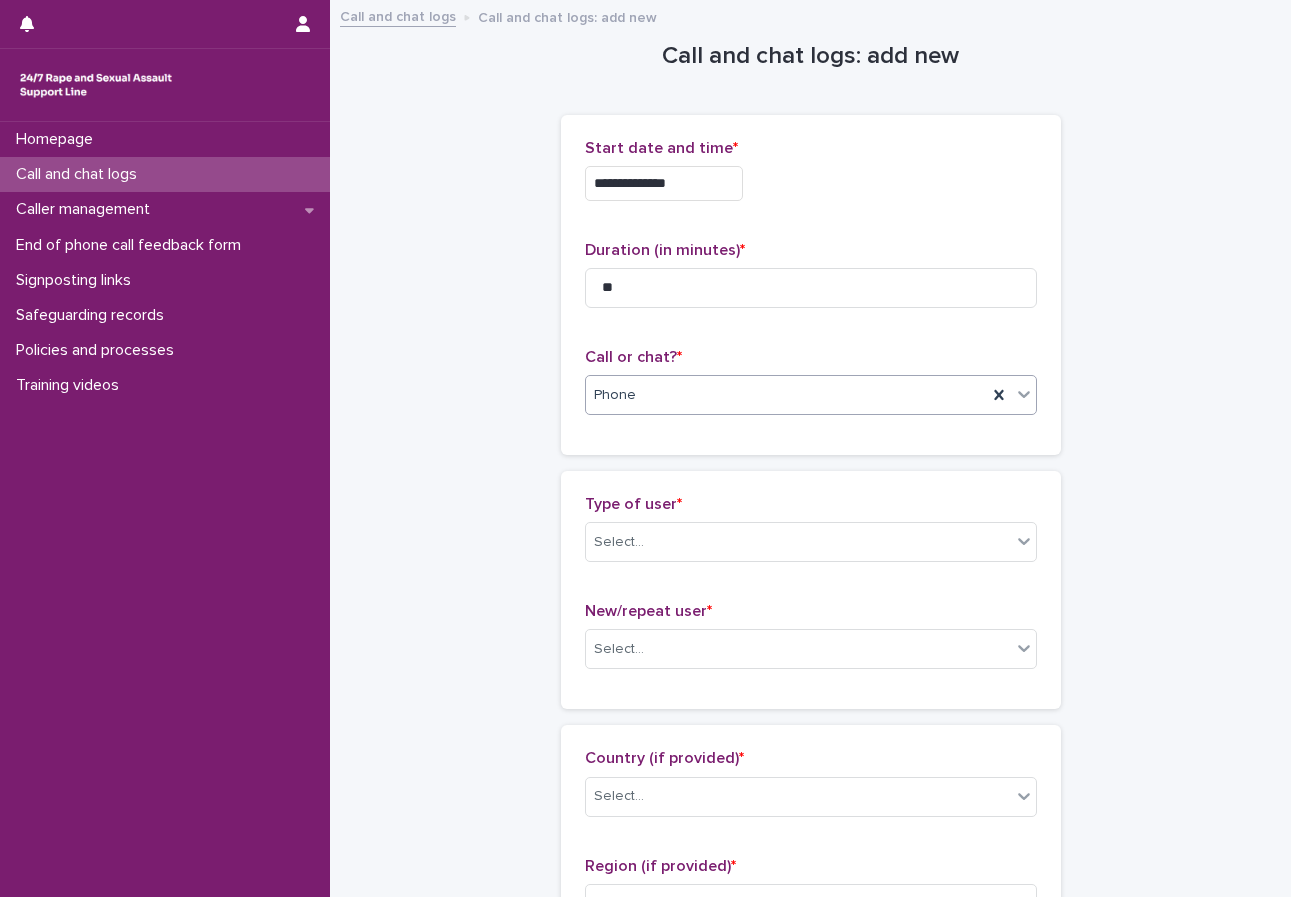 click on "**********" at bounding box center (810, 1084) 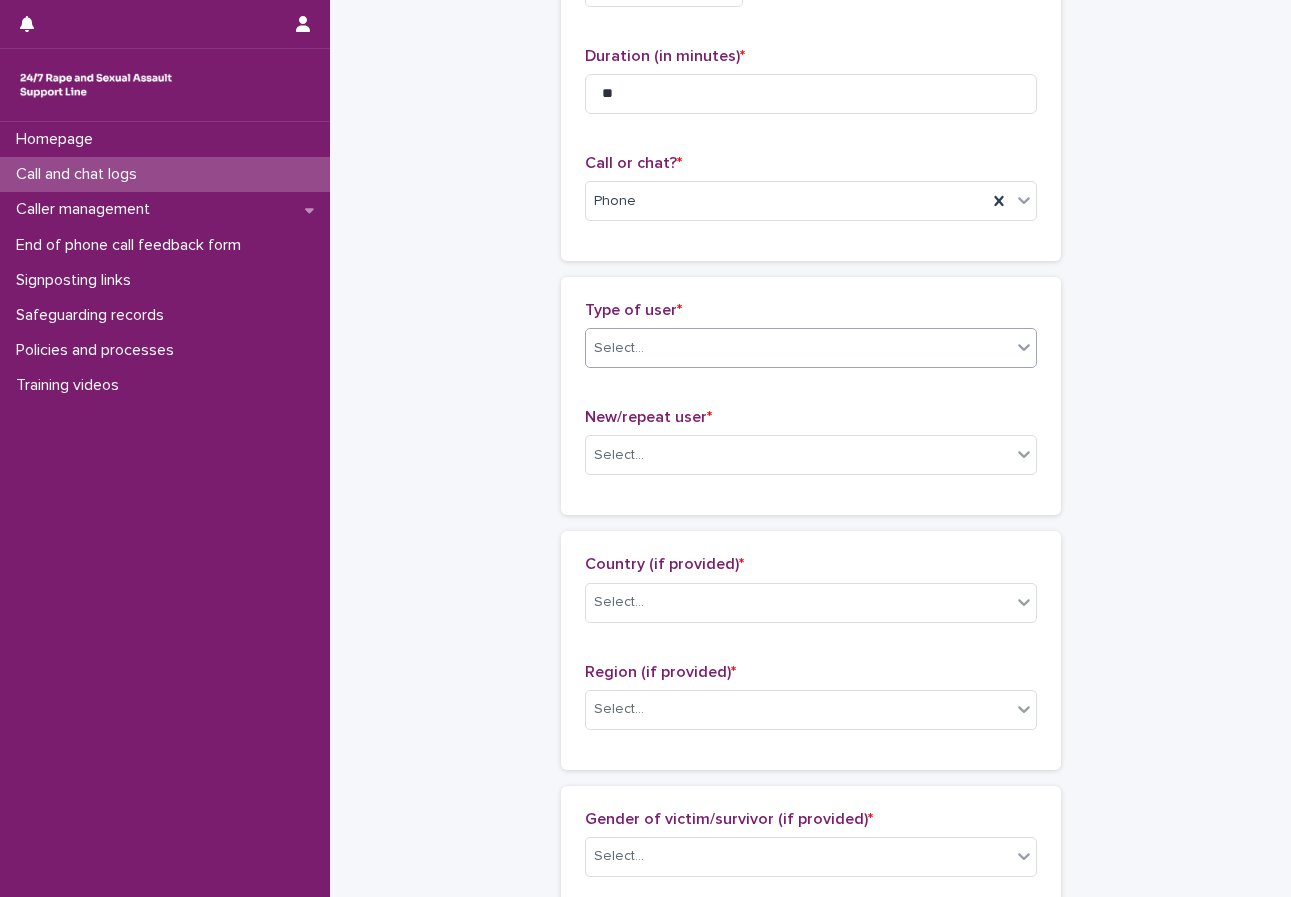scroll, scrollTop: 200, scrollLeft: 0, axis: vertical 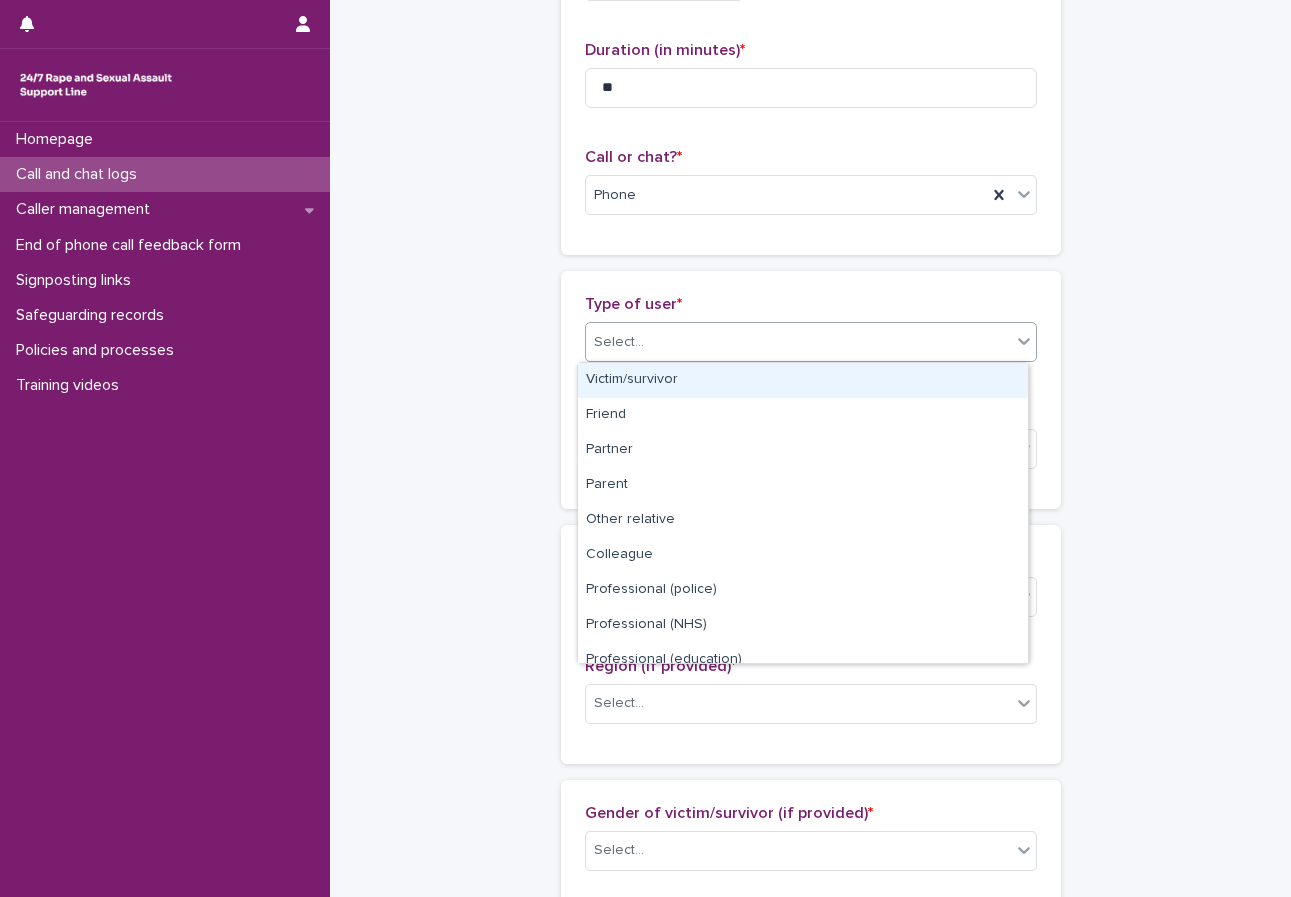 click on "Select..." at bounding box center [798, 342] 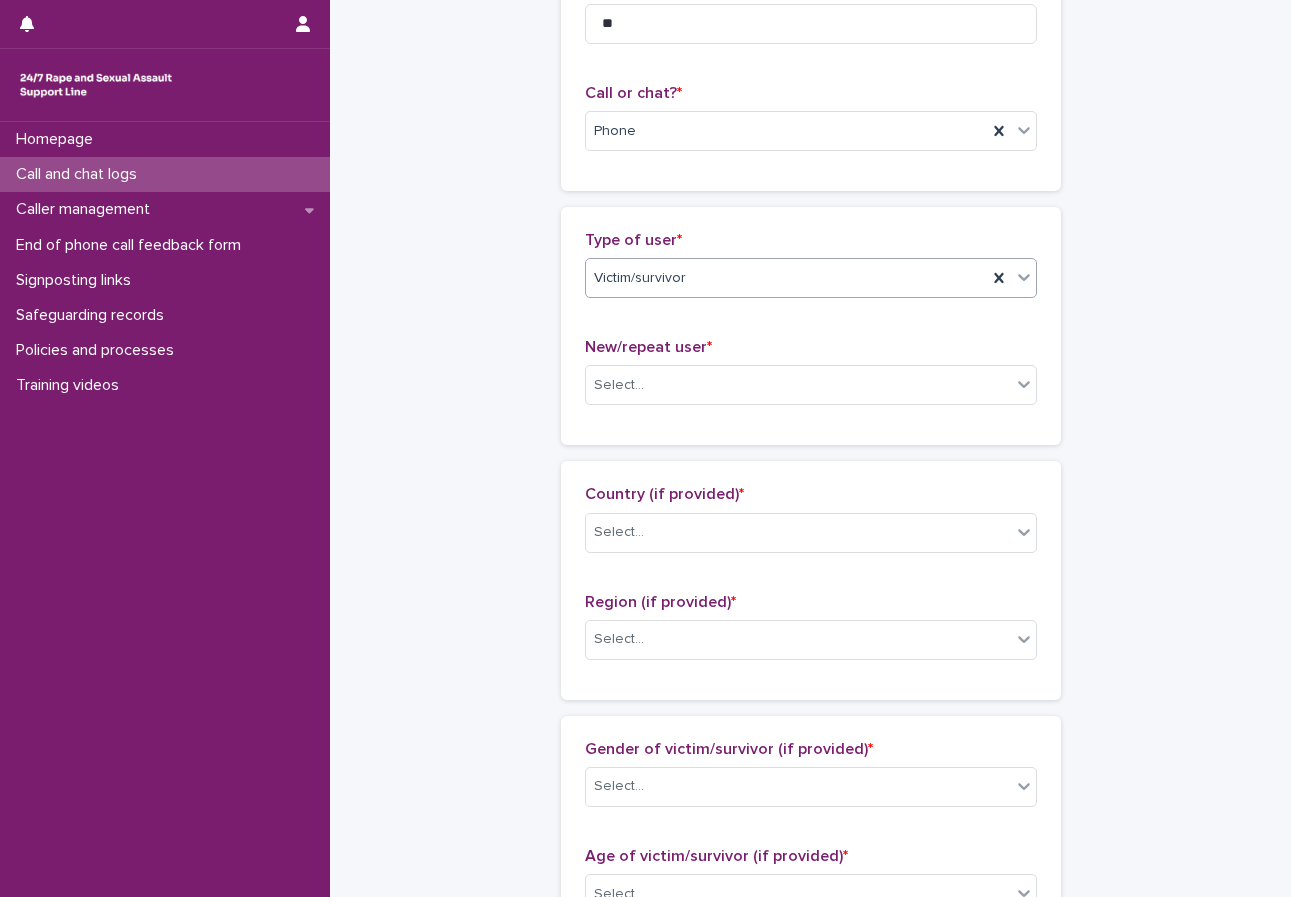 scroll, scrollTop: 300, scrollLeft: 0, axis: vertical 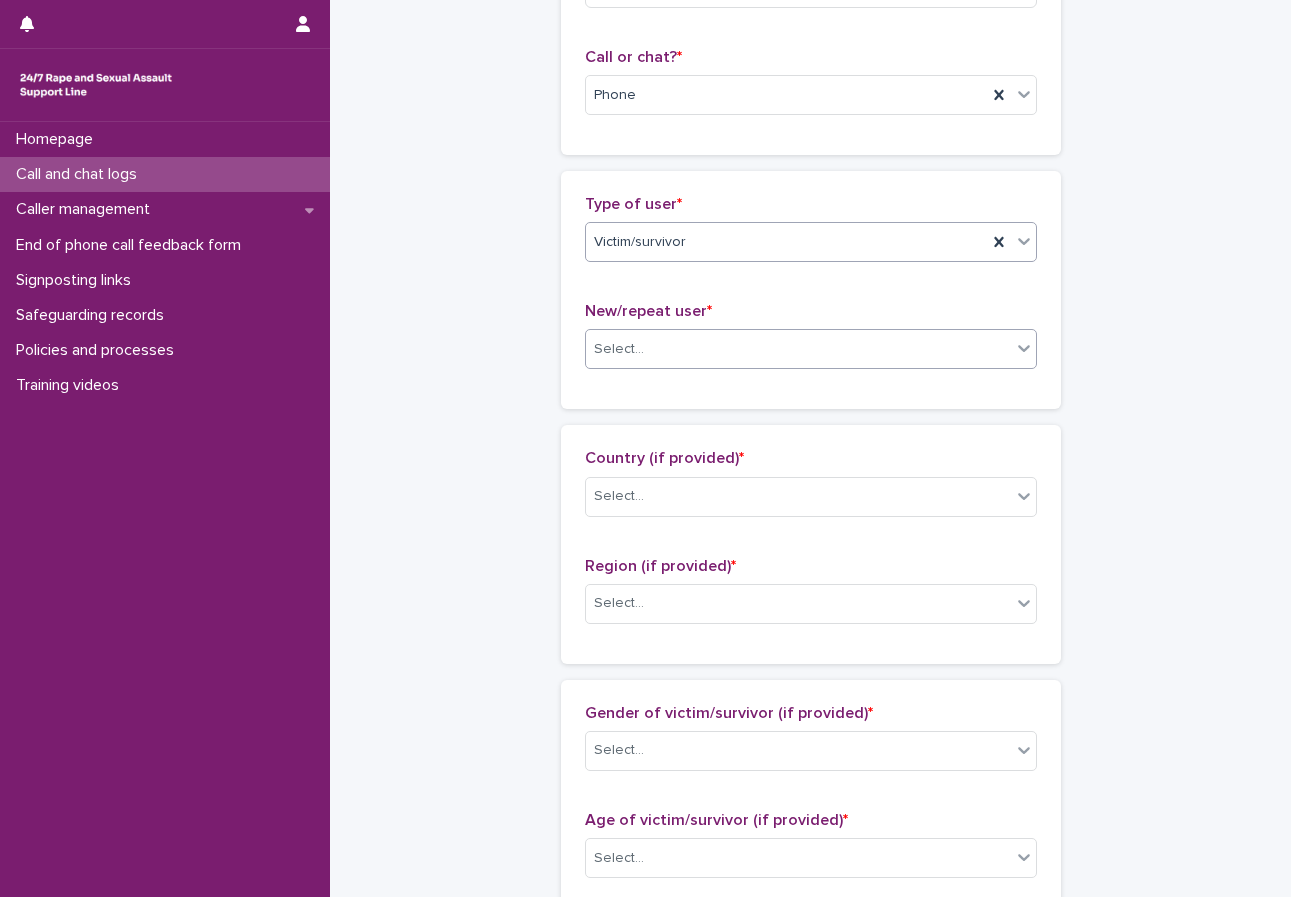 click on "Select..." at bounding box center (798, 349) 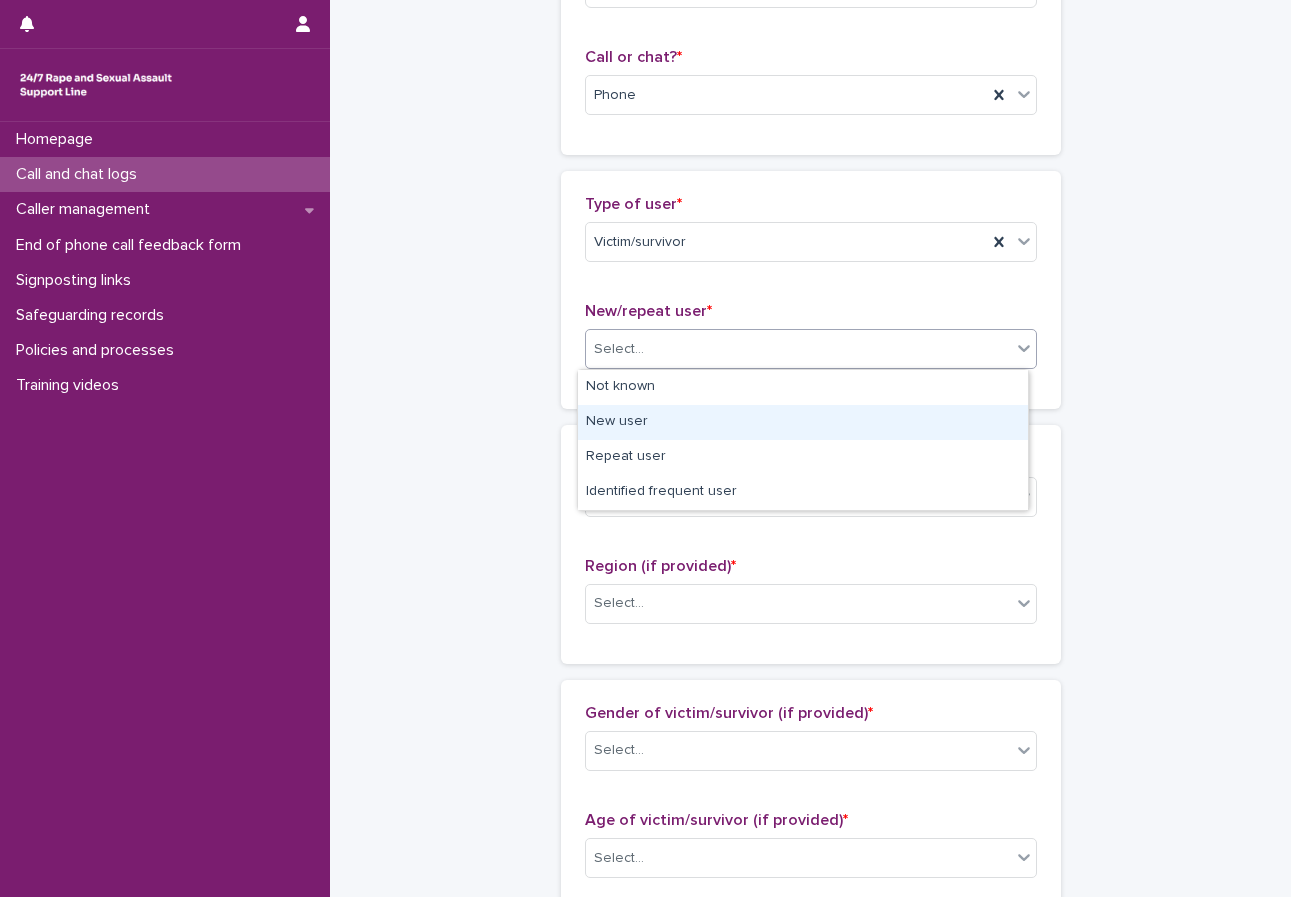 click on "New user" at bounding box center [803, 422] 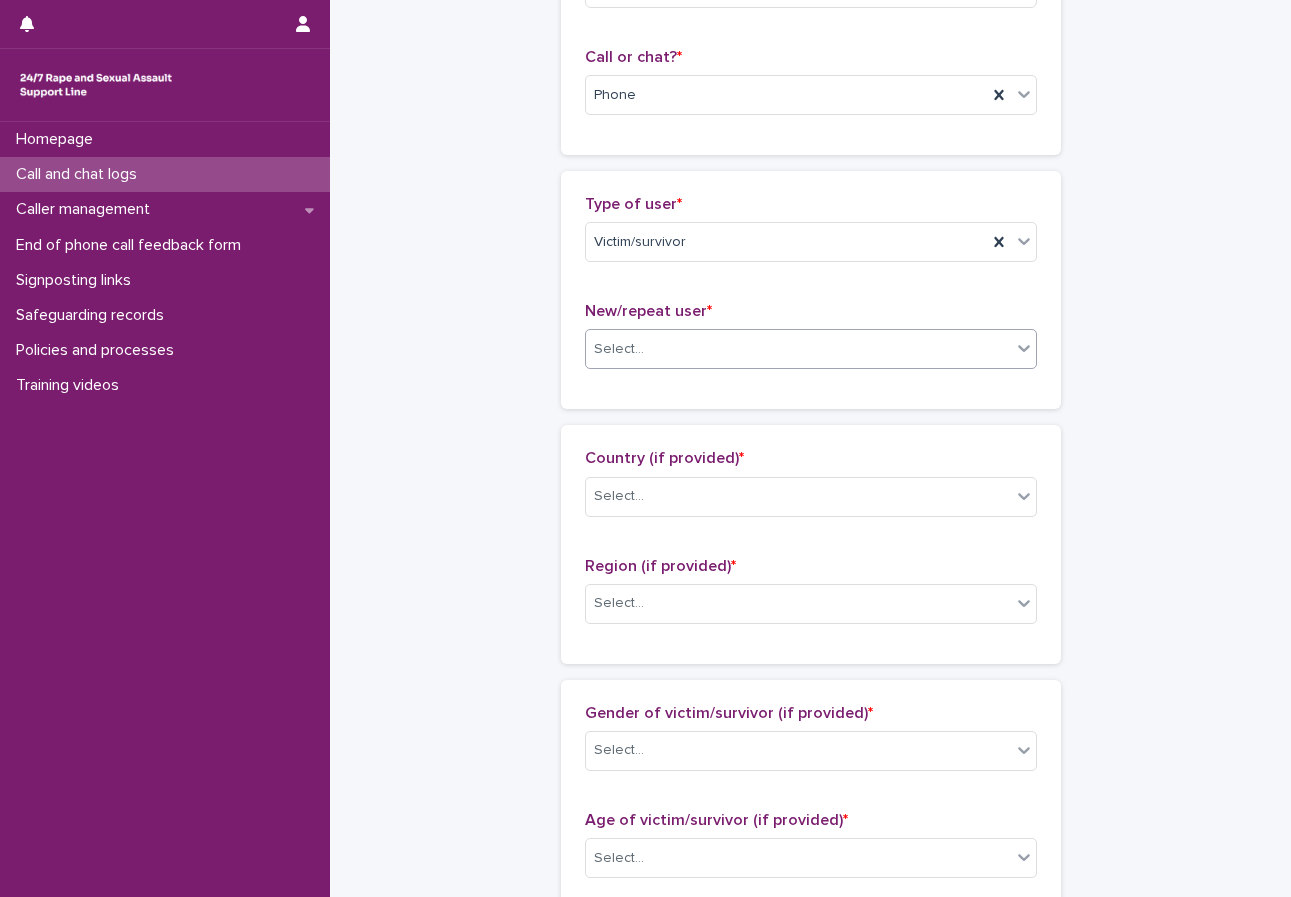 click on "**********" at bounding box center (810, 784) 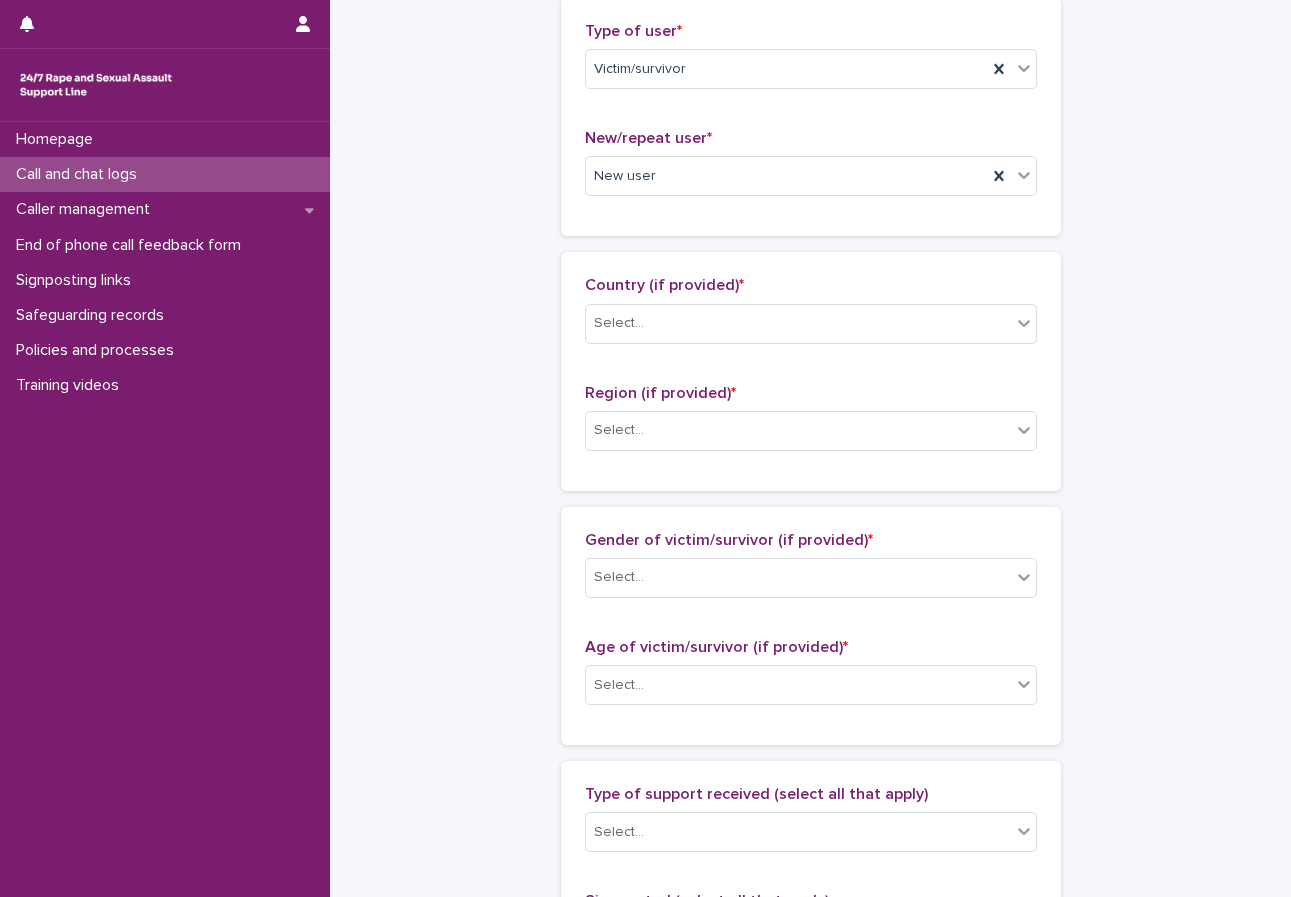 scroll, scrollTop: 500, scrollLeft: 0, axis: vertical 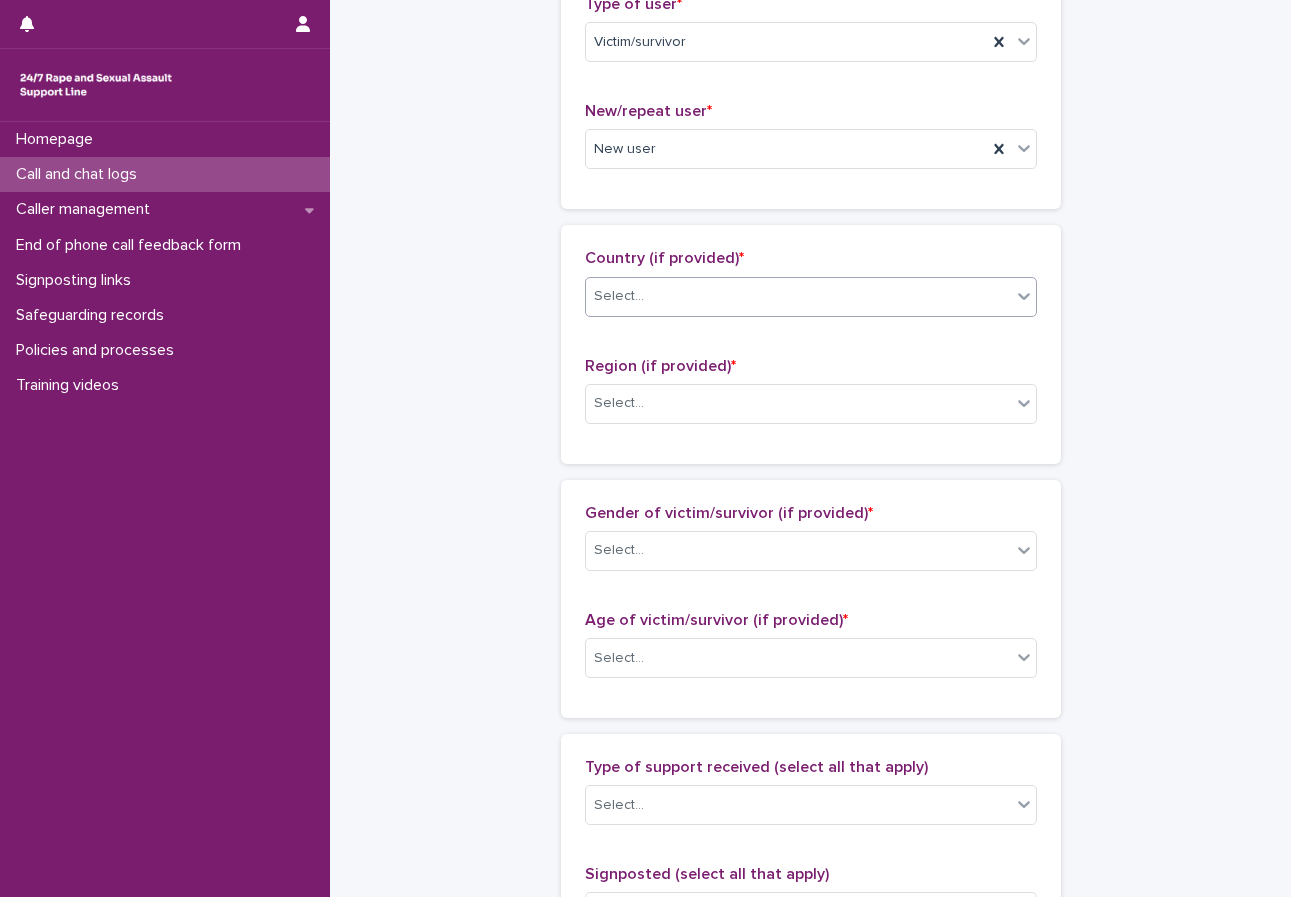 click on "Select..." at bounding box center [798, 296] 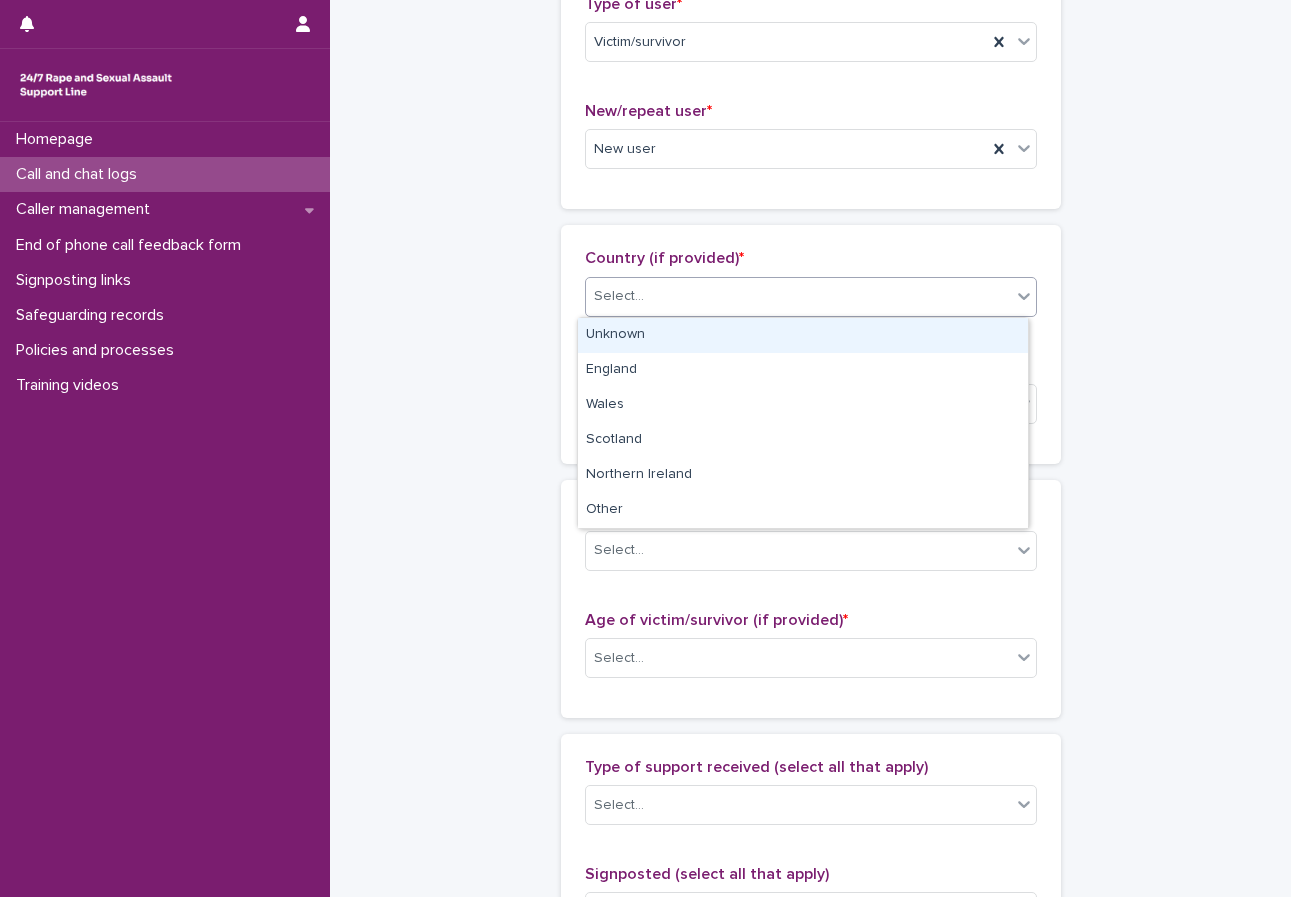 click on "Unknown" at bounding box center (803, 335) 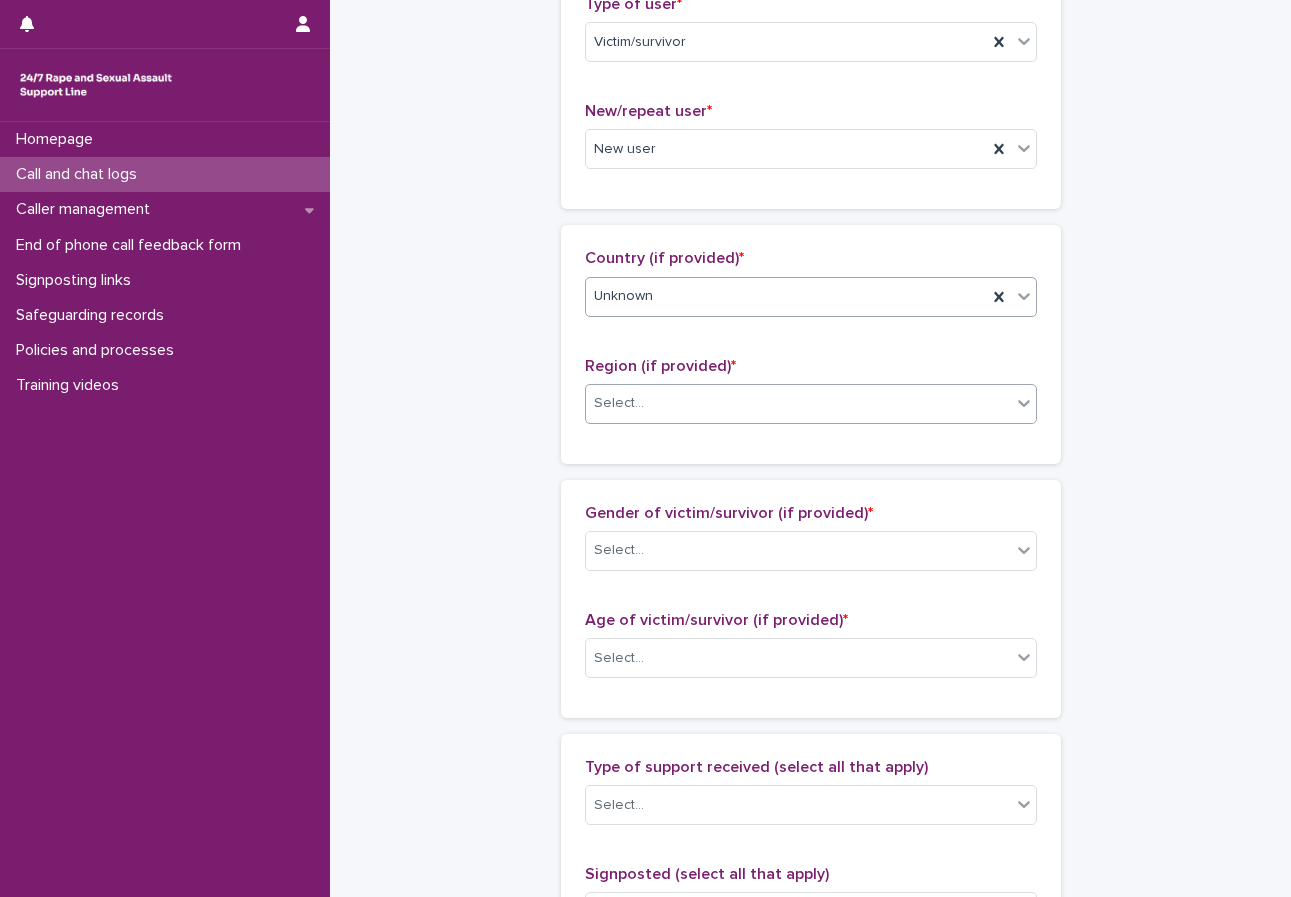 click on "Select..." at bounding box center (798, 403) 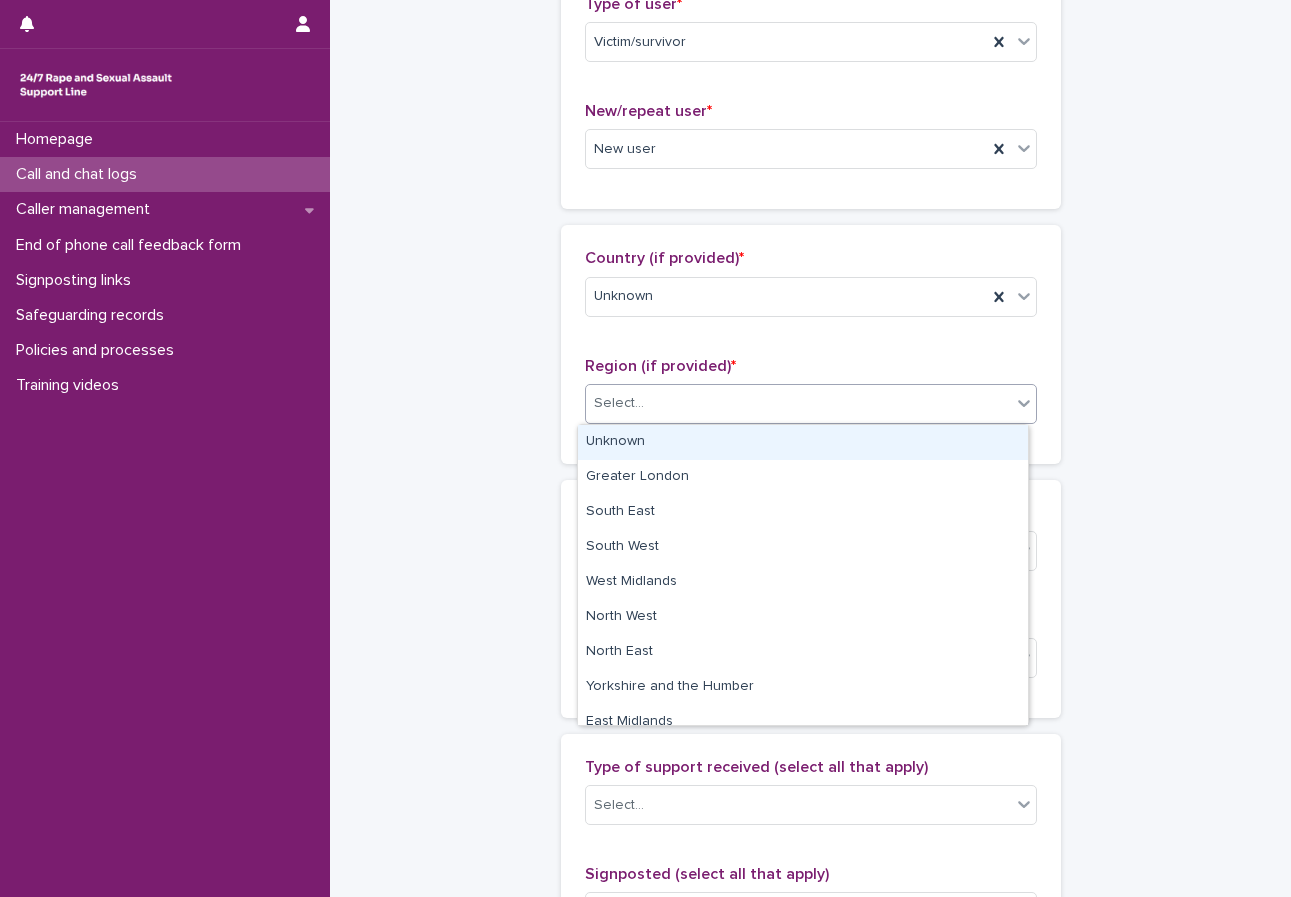 click on "Unknown" at bounding box center [803, 442] 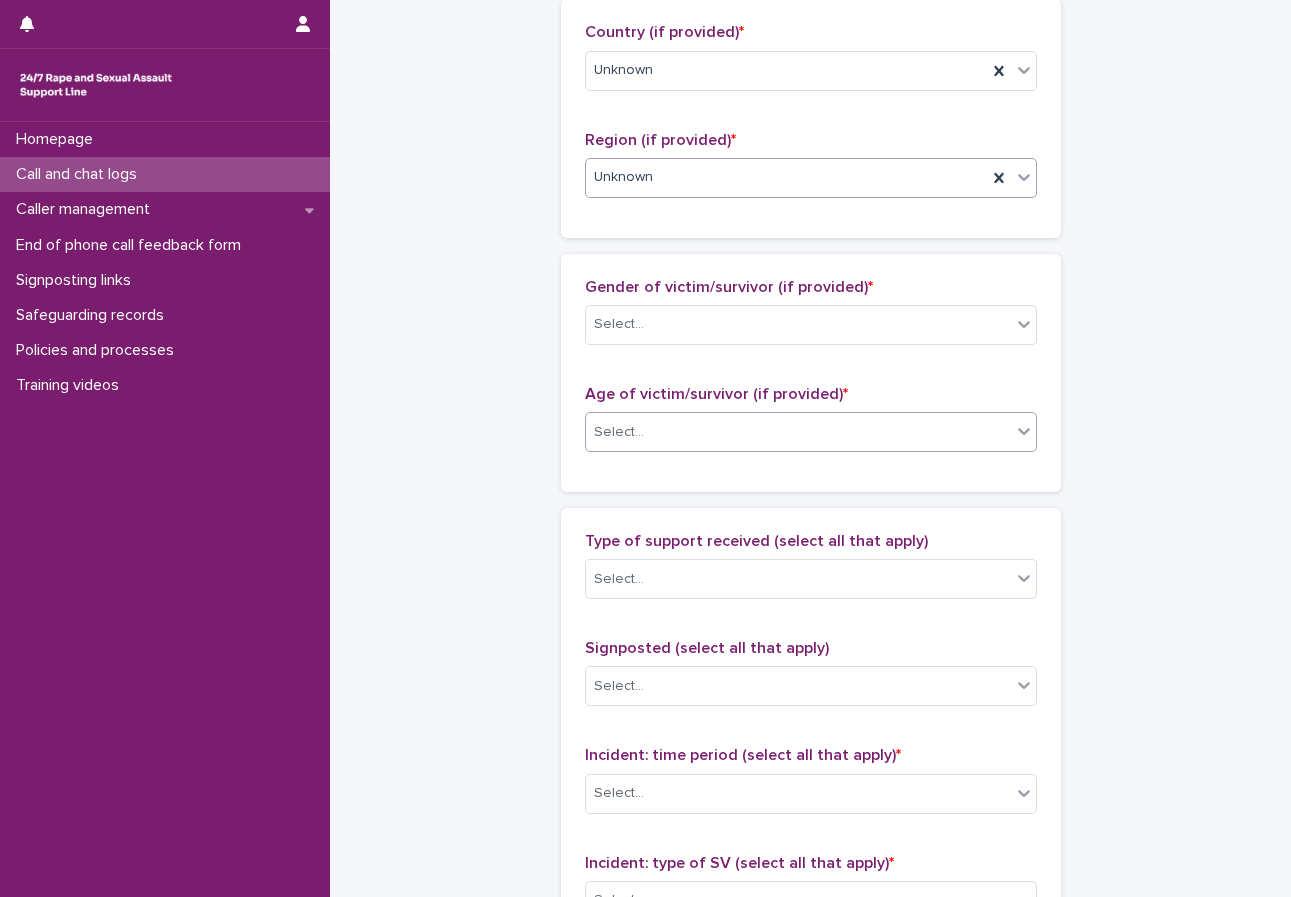 scroll, scrollTop: 800, scrollLeft: 0, axis: vertical 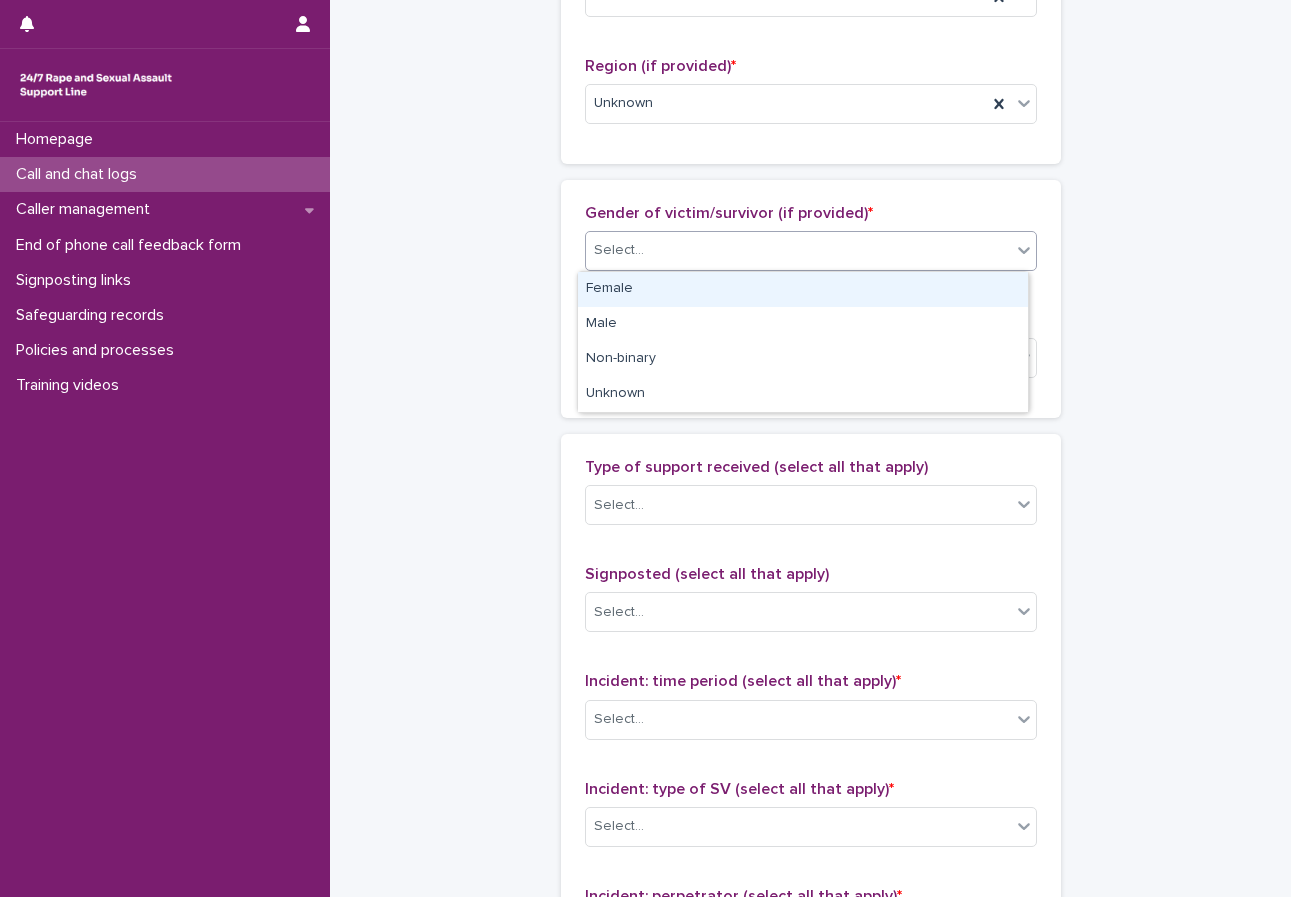 click on "Select..." at bounding box center [798, 250] 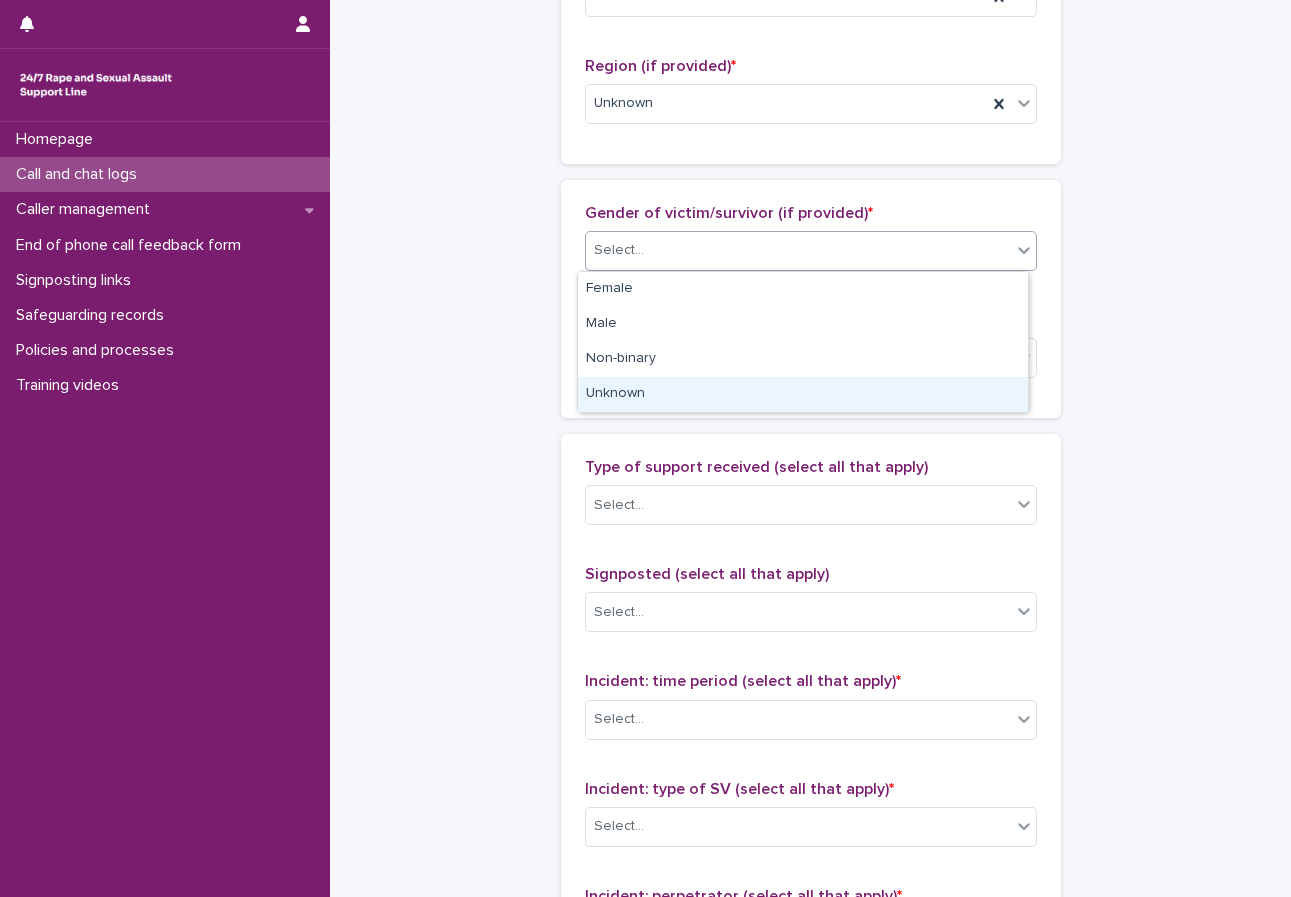 click on "Unknown" at bounding box center [803, 394] 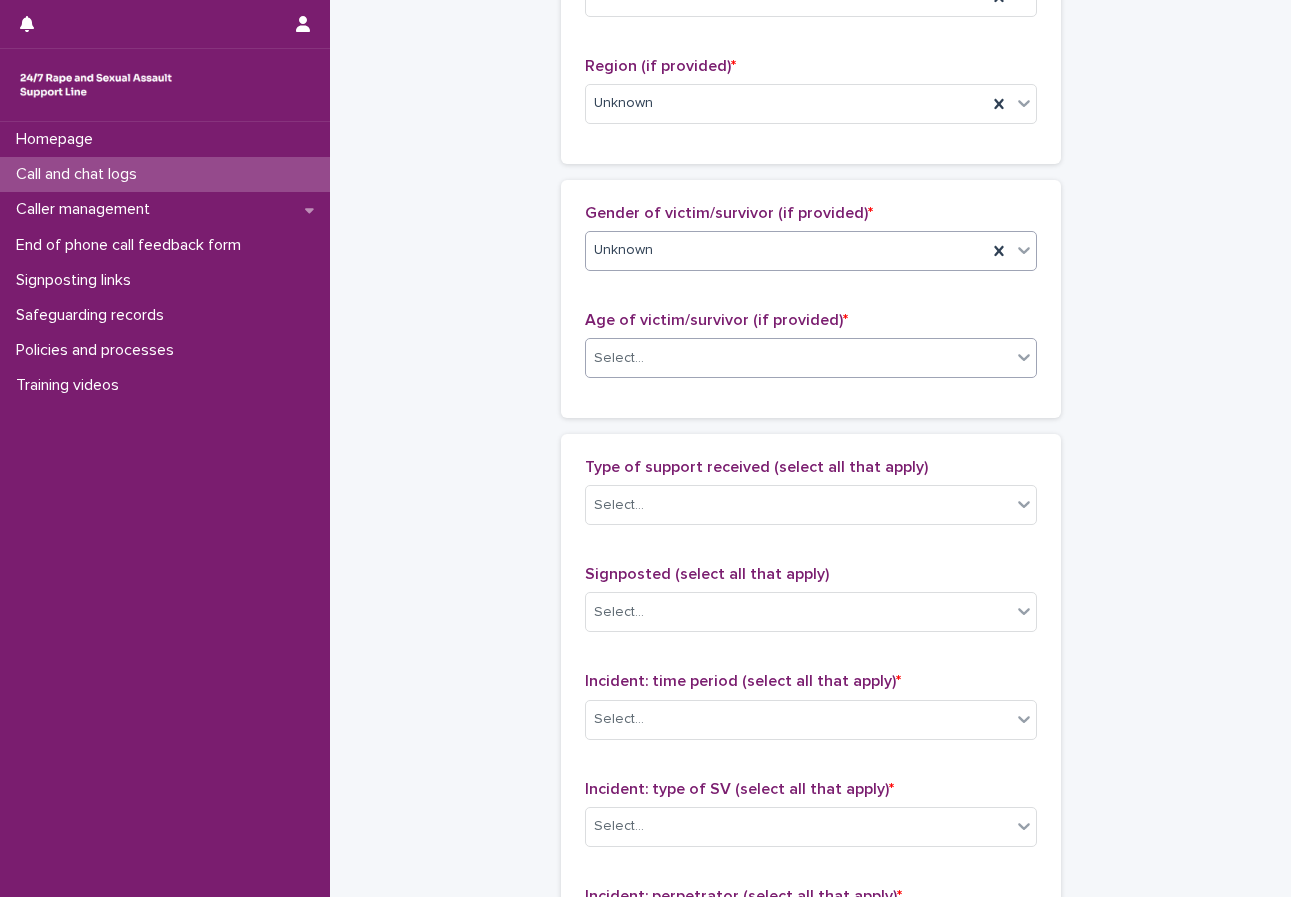 click on "Select..." at bounding box center (798, 358) 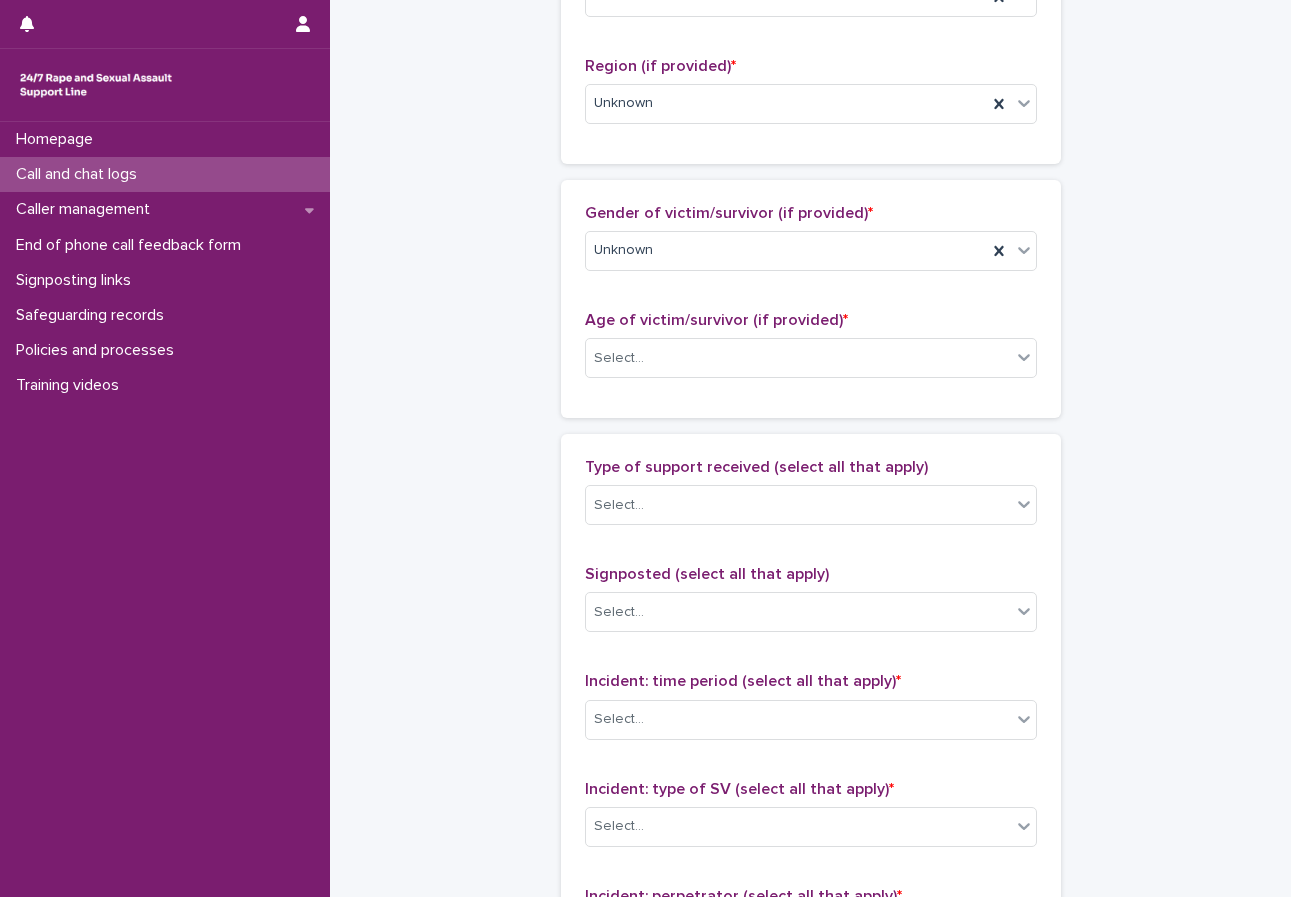click on "**********" at bounding box center [810, 309] 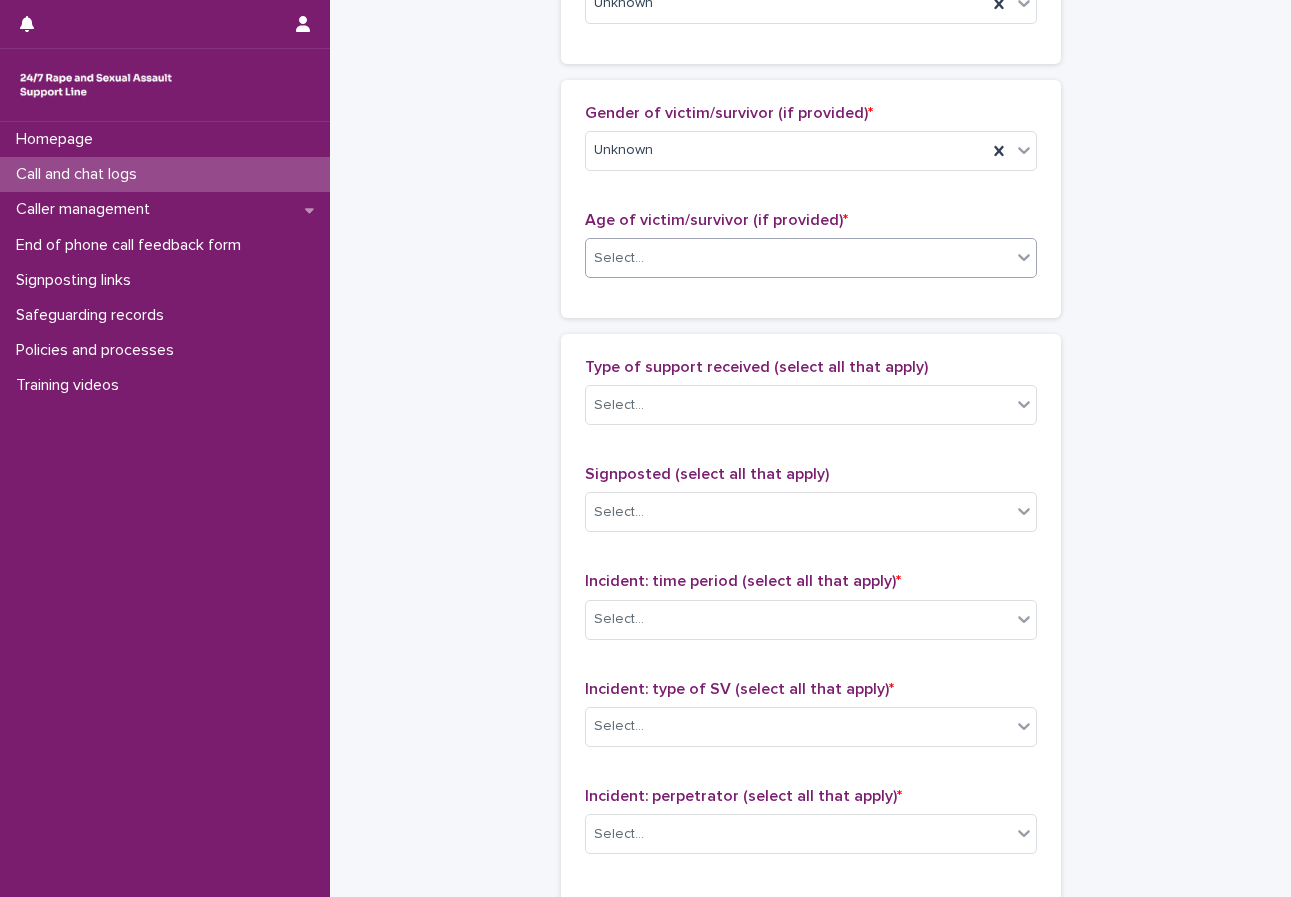 click on "Select..." at bounding box center (798, 258) 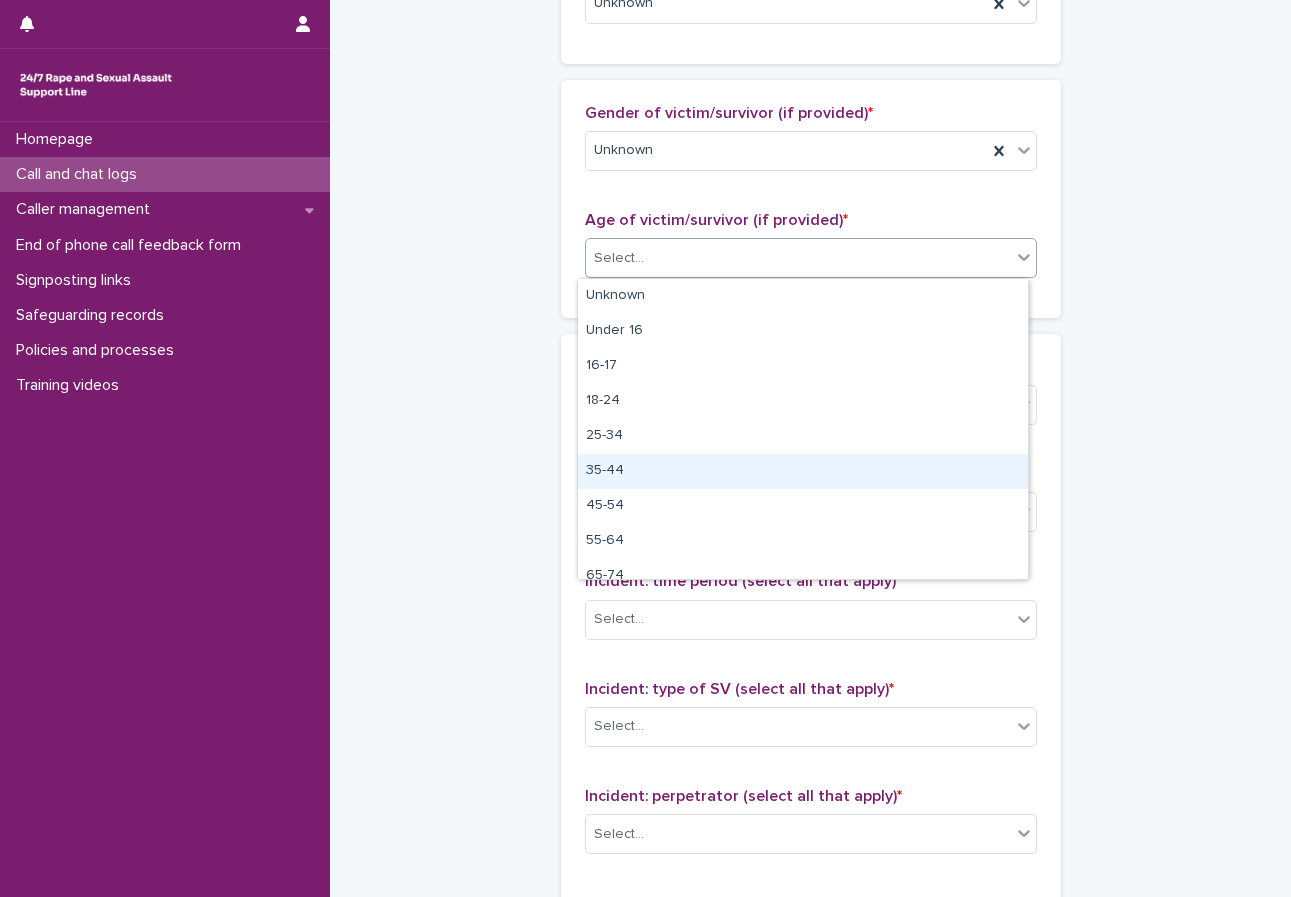 click on "35-44" at bounding box center (803, 471) 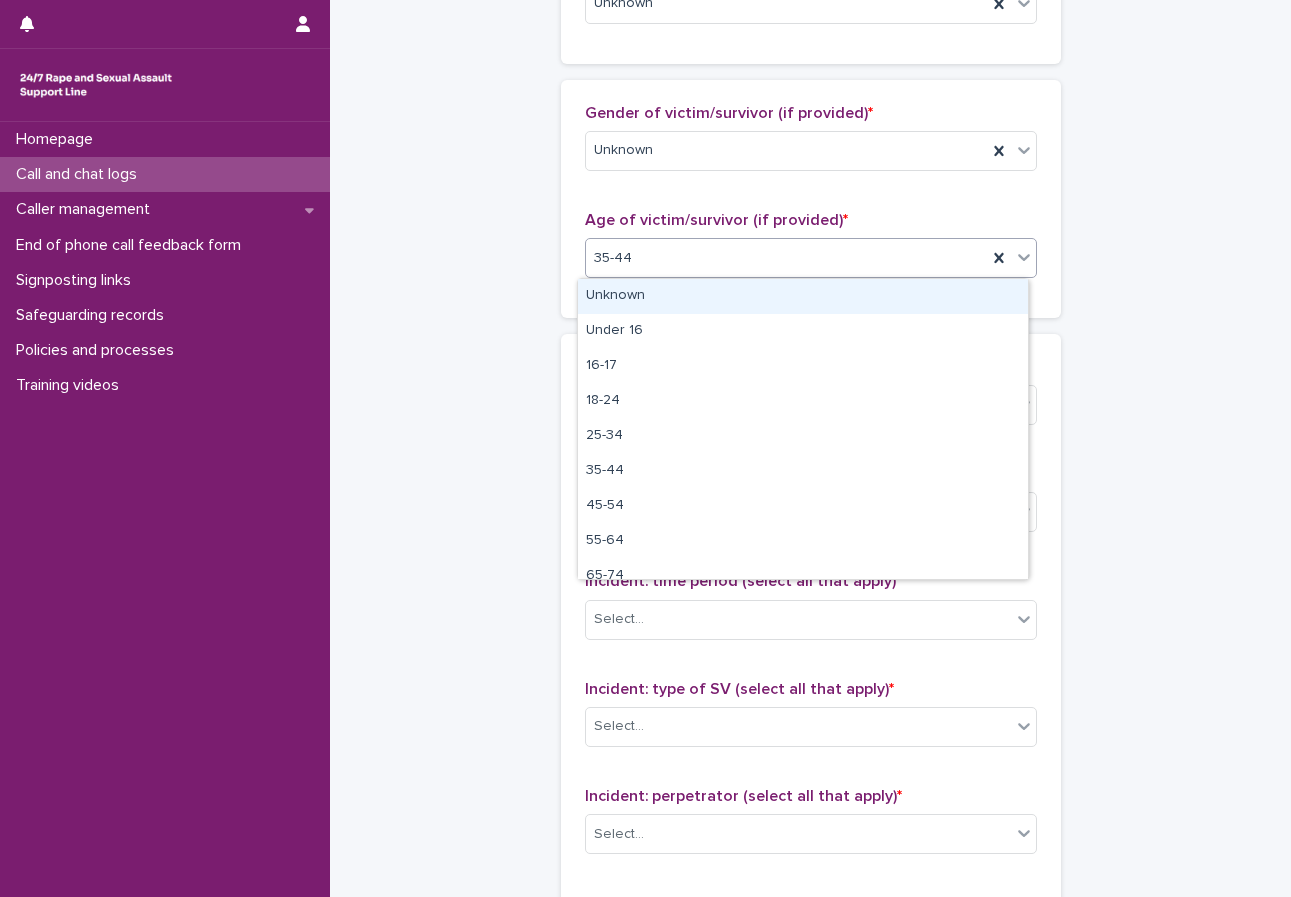 drag, startPoint x: 695, startPoint y: 261, endPoint x: 690, endPoint y: 278, distance: 17.720045 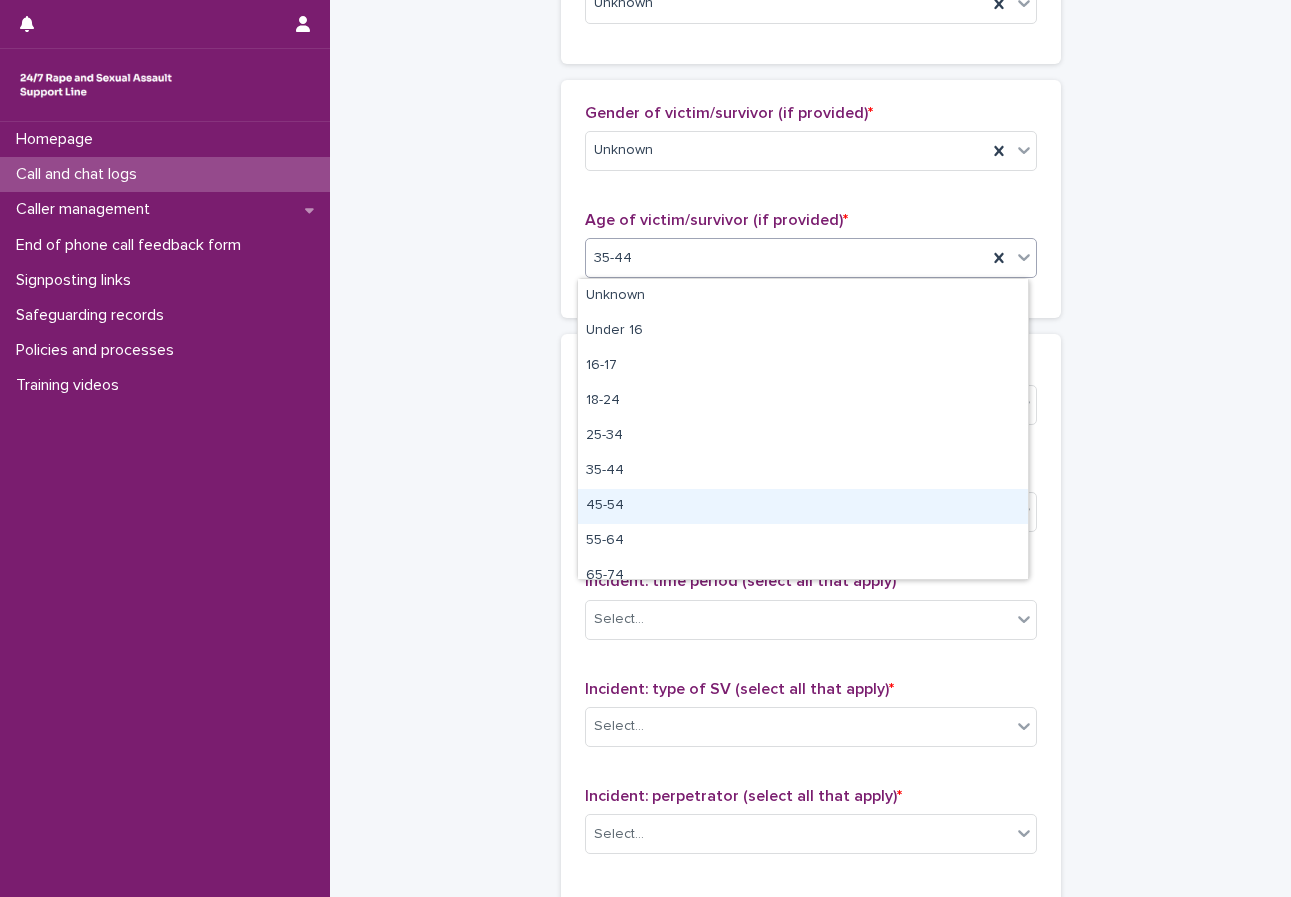click on "45-54" at bounding box center (803, 506) 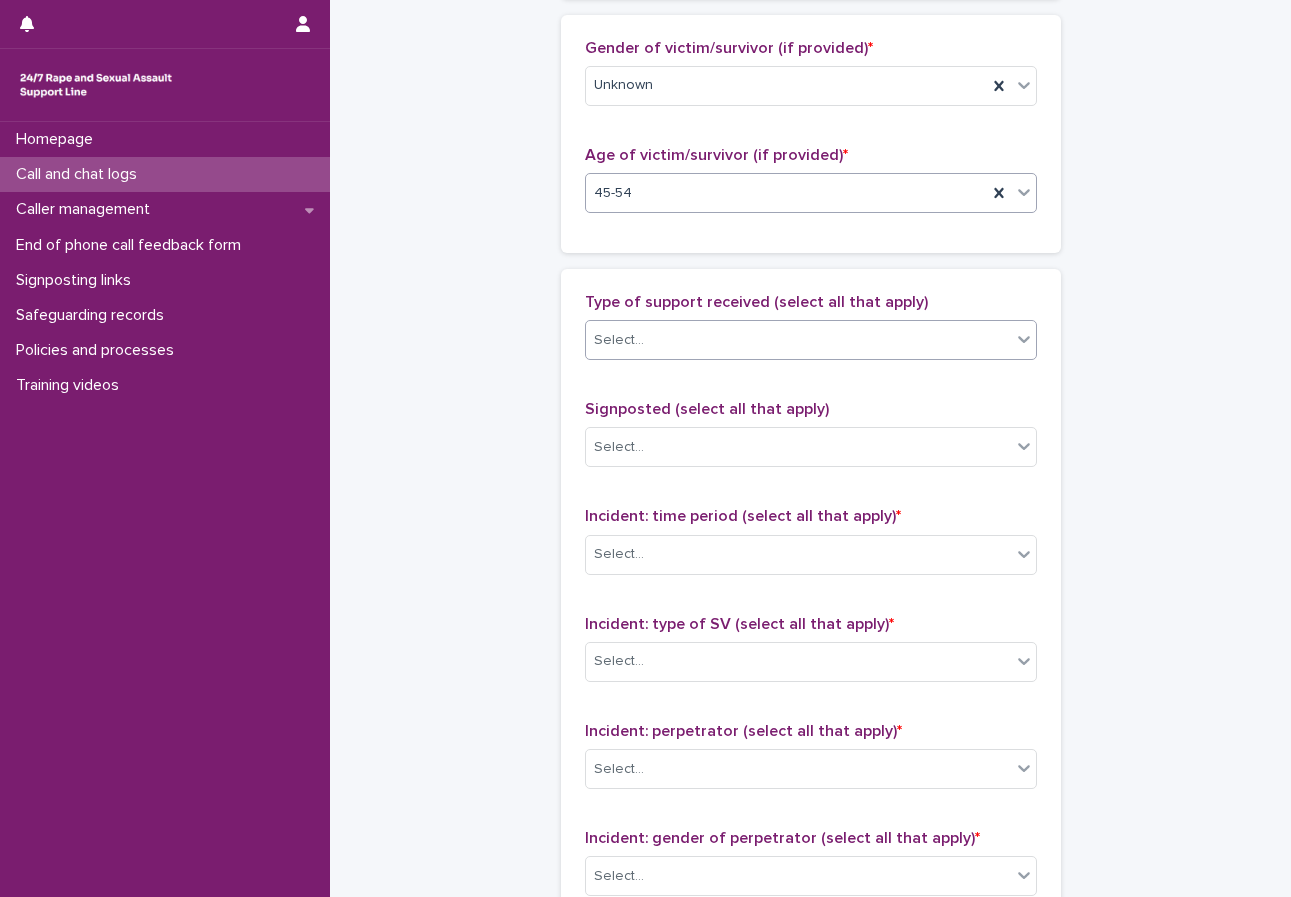scroll, scrollTop: 1000, scrollLeft: 0, axis: vertical 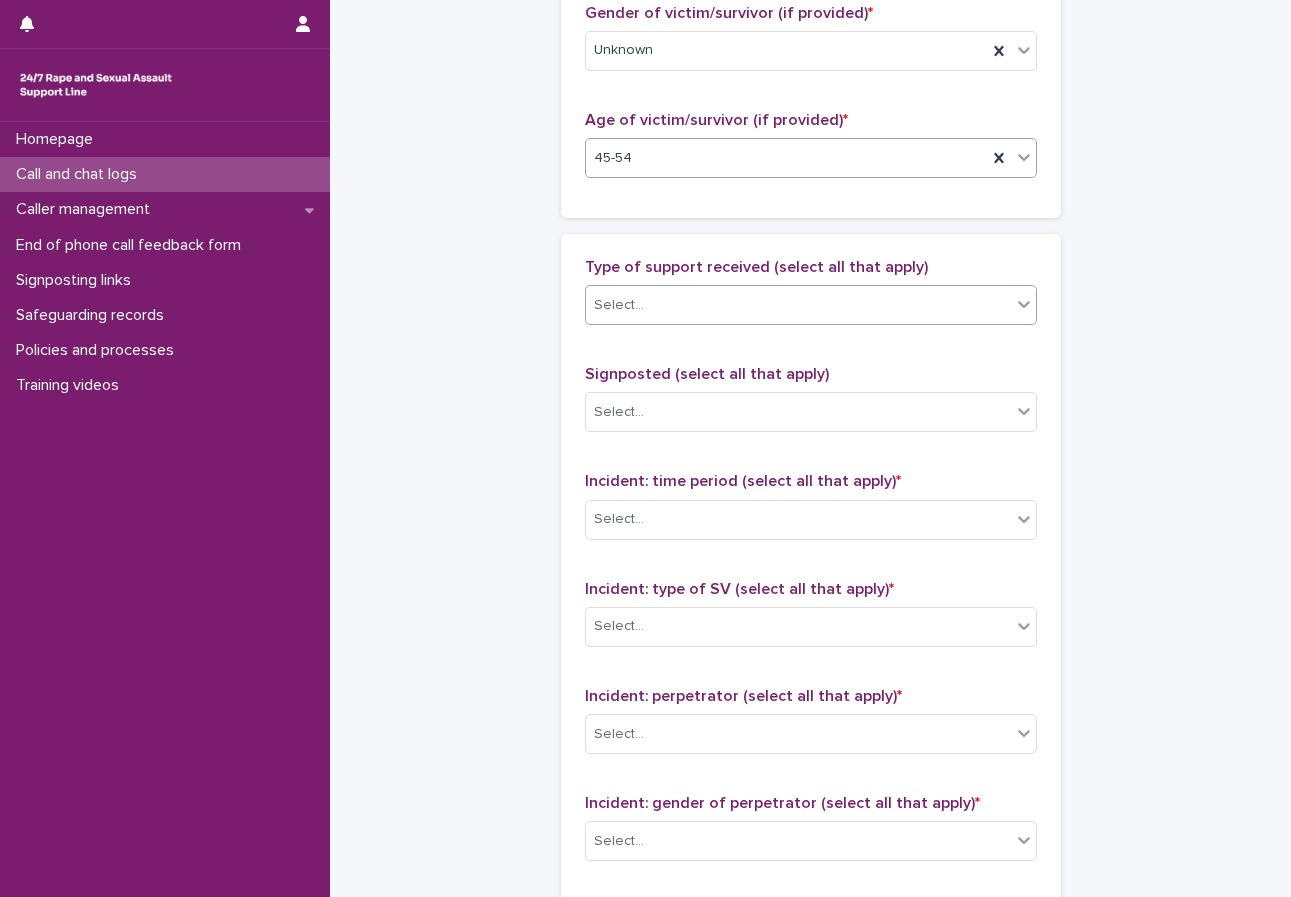 click at bounding box center [647, 305] 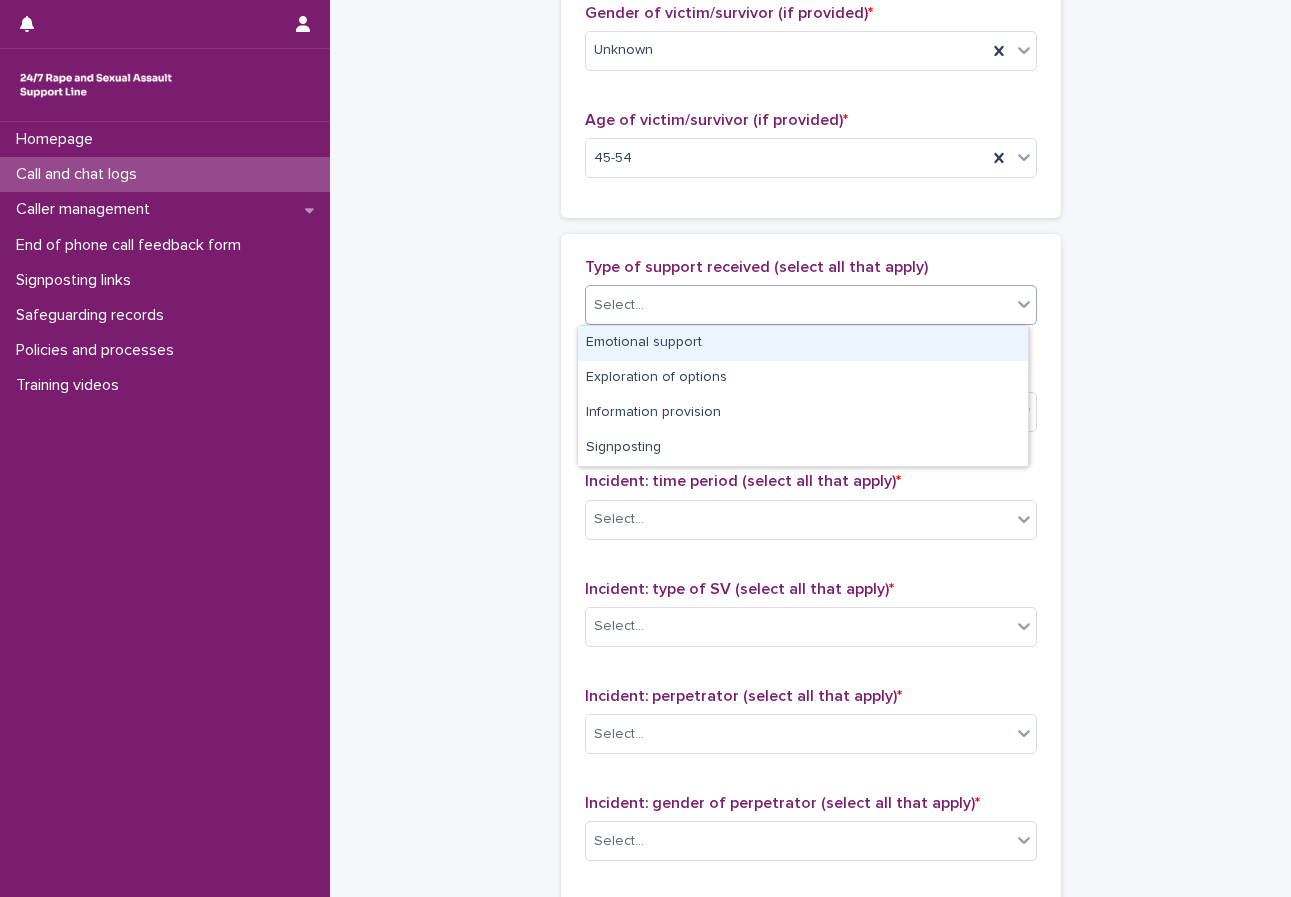 click on "Emotional support" at bounding box center [803, 343] 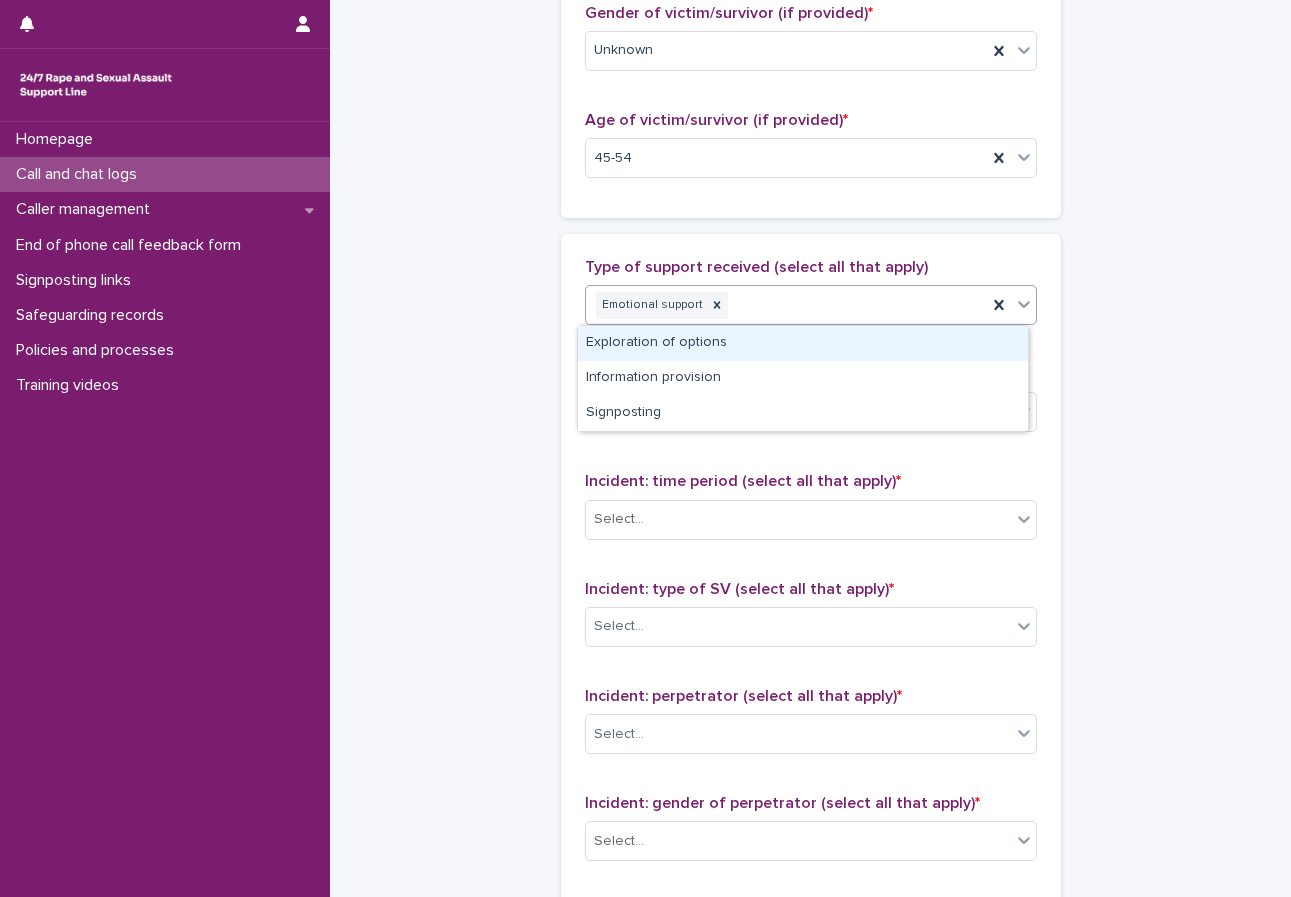 click on "Emotional support" at bounding box center [786, 305] 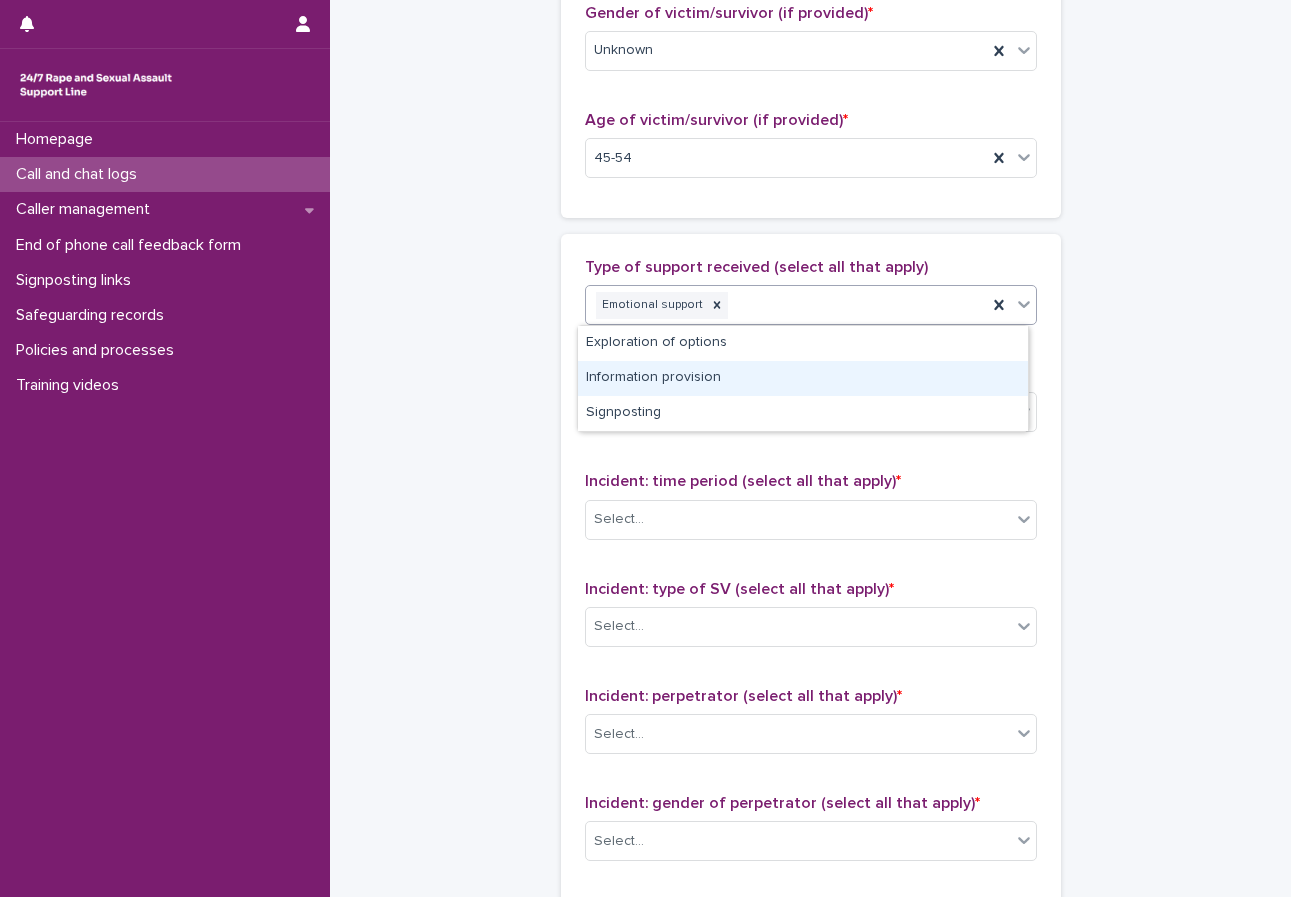 click on "Information provision" at bounding box center [803, 378] 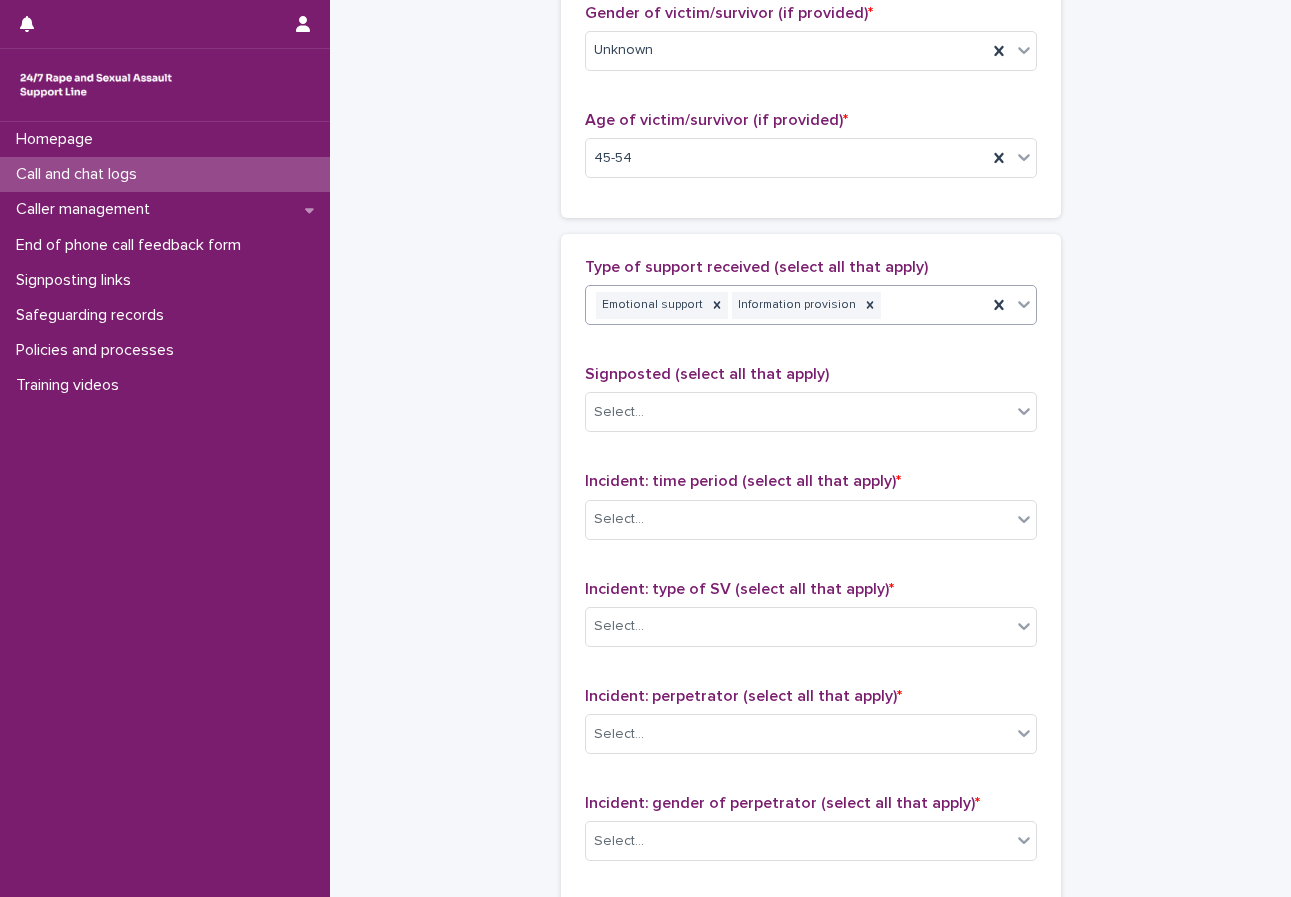 click on "**********" at bounding box center (810, 84) 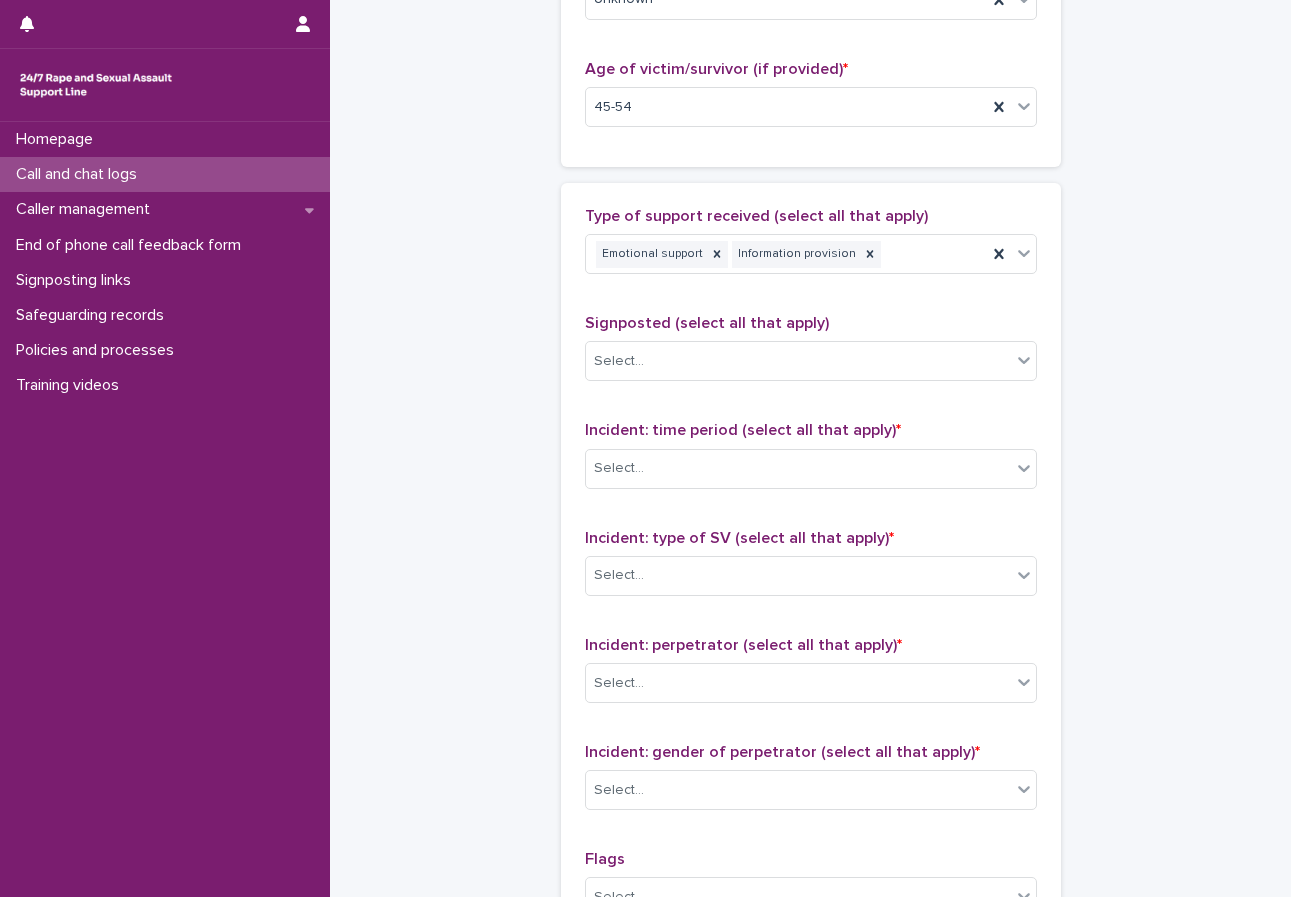 scroll, scrollTop: 1100, scrollLeft: 0, axis: vertical 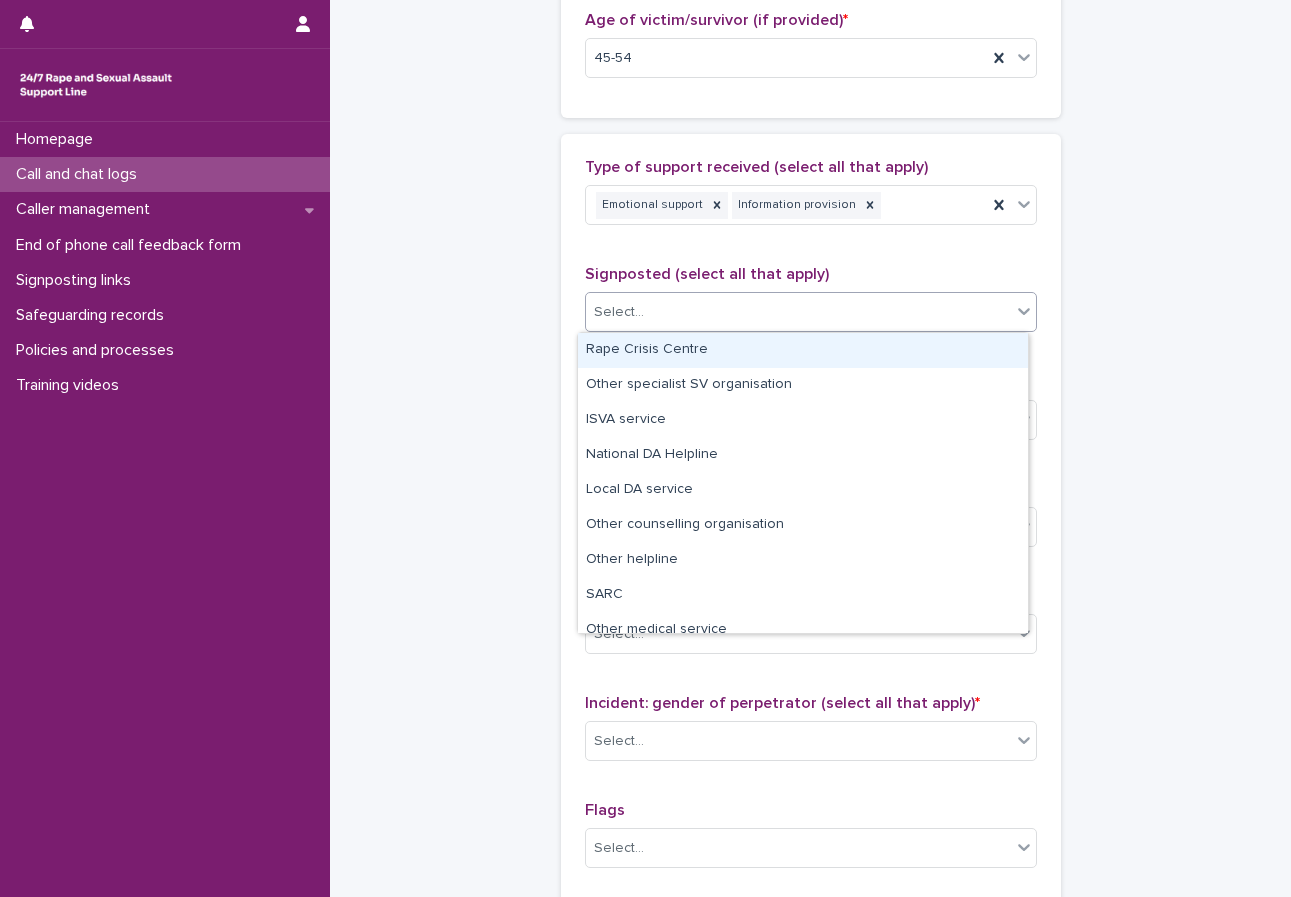 click on "Select..." at bounding box center (798, 312) 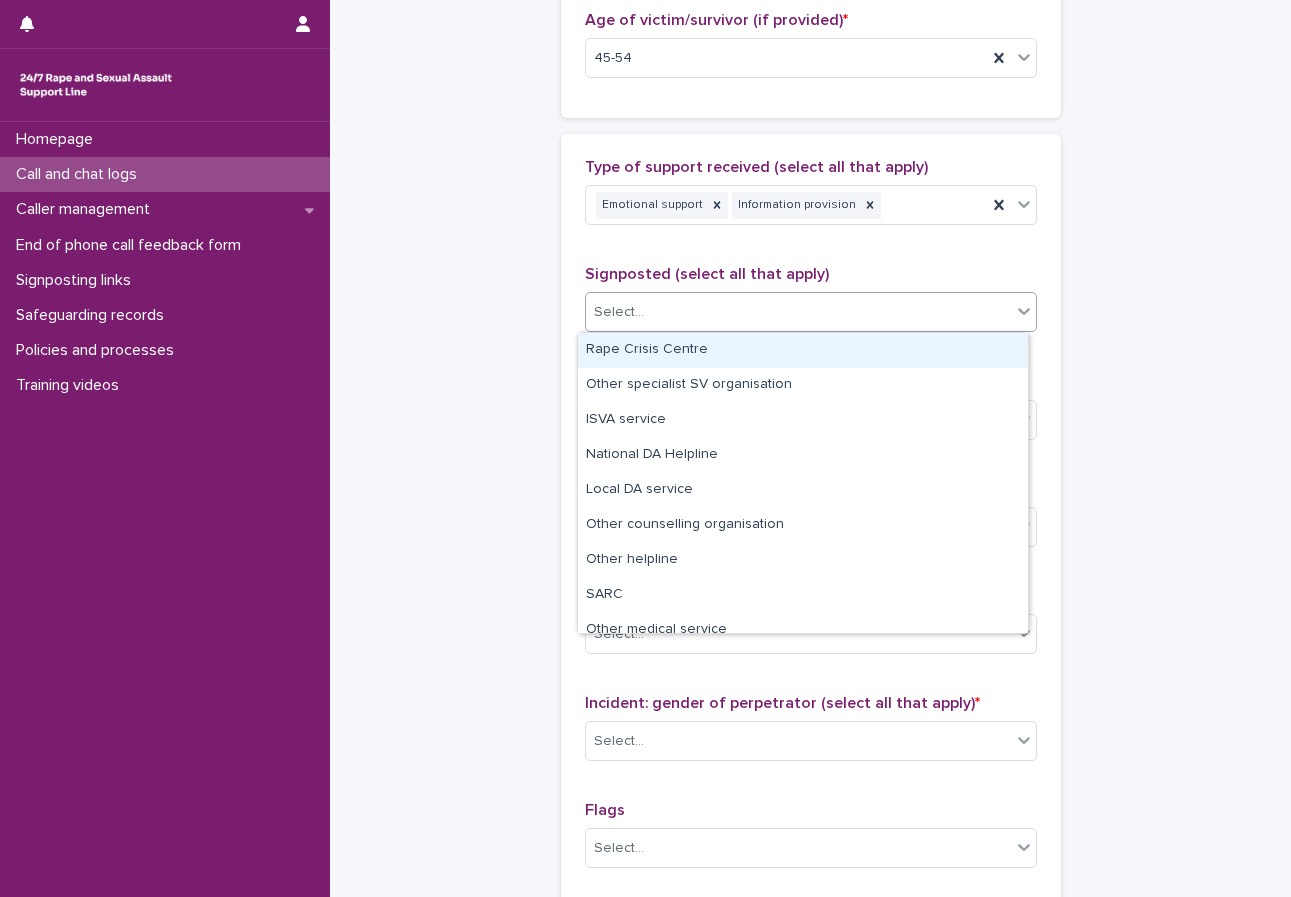 click on "**********" at bounding box center [810, -16] 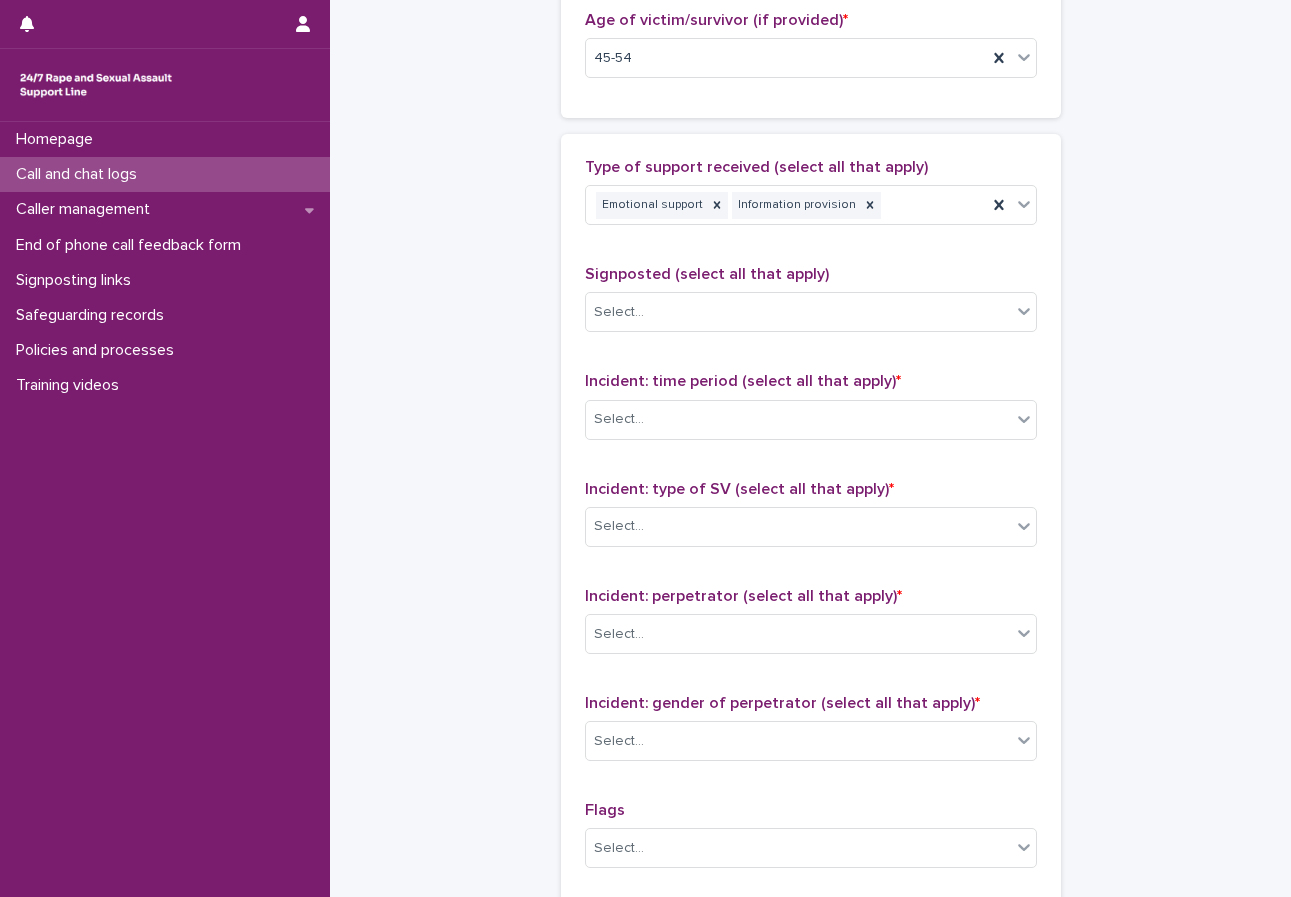 scroll, scrollTop: 1200, scrollLeft: 0, axis: vertical 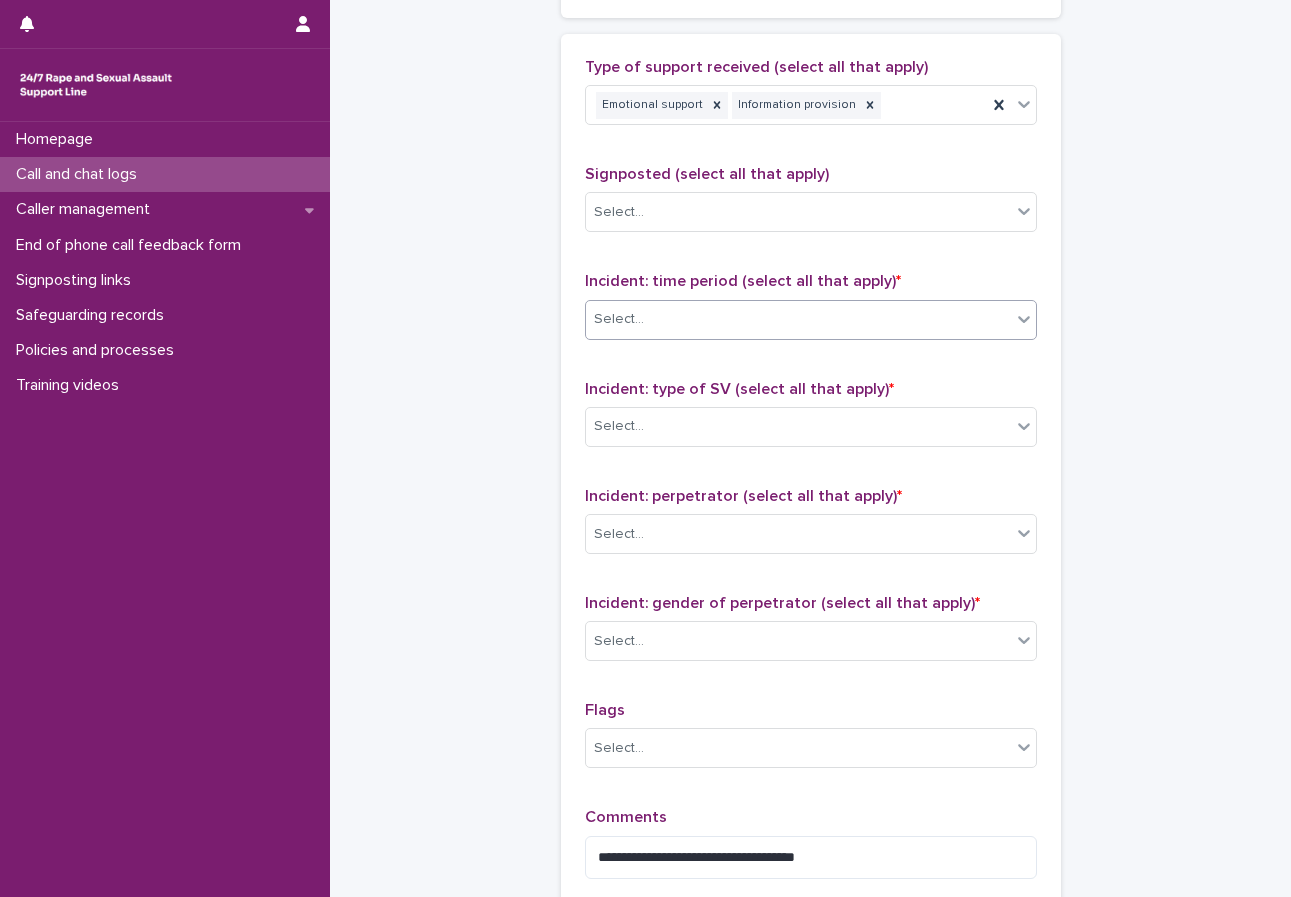 click on "Select..." at bounding box center (798, 319) 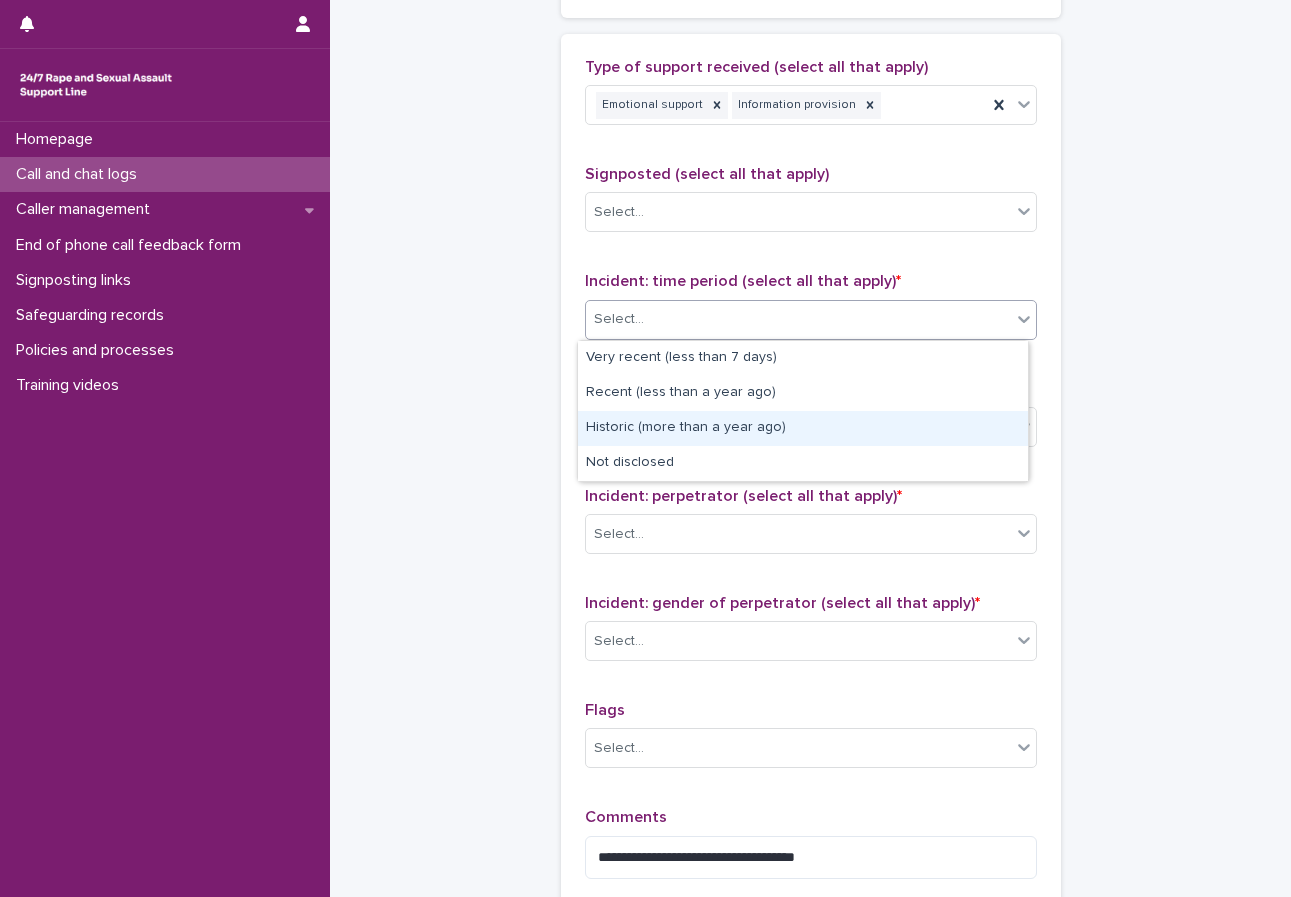 click on "Historic (more than a year ago)" at bounding box center [803, 428] 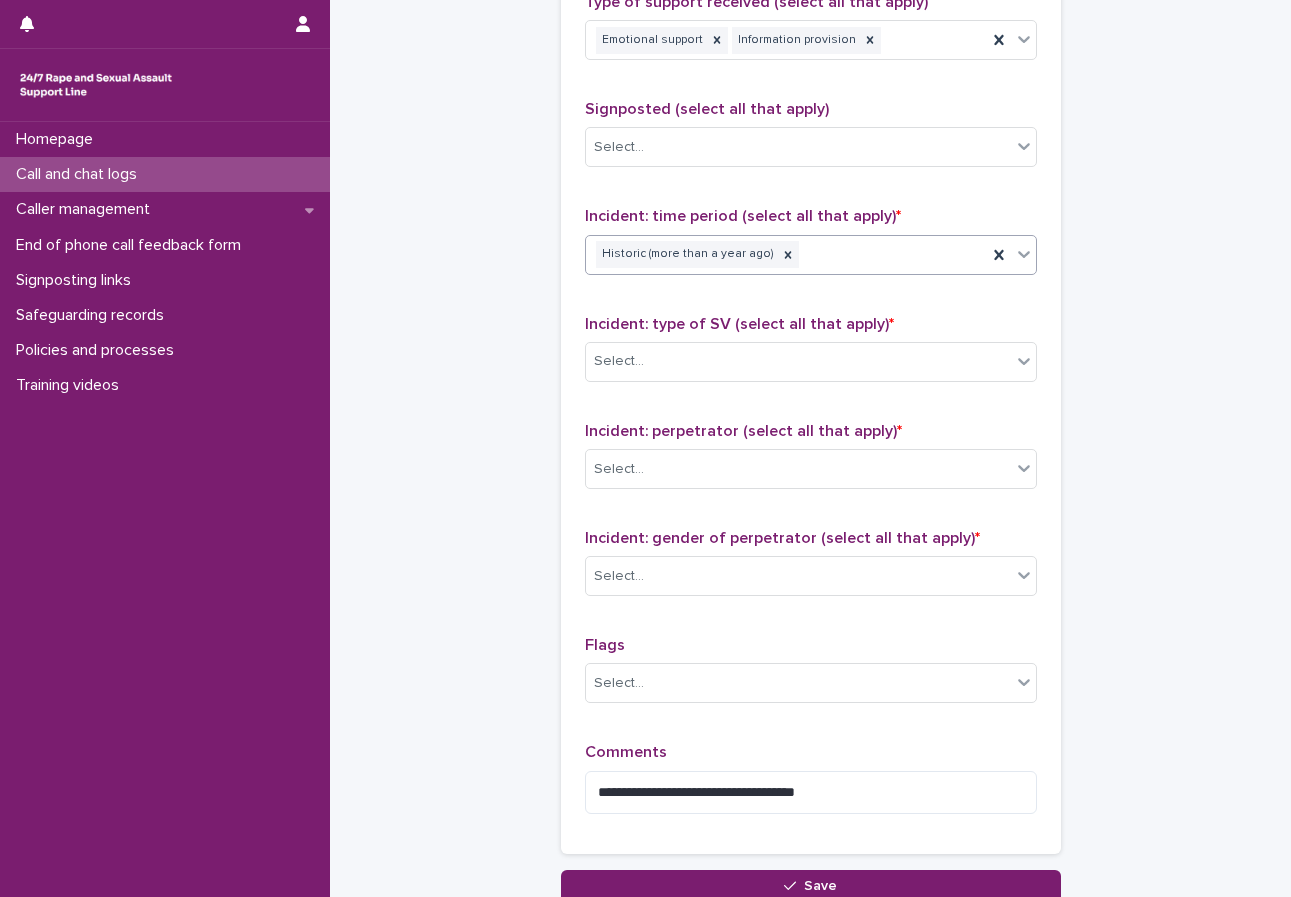 scroll, scrollTop: 1300, scrollLeft: 0, axis: vertical 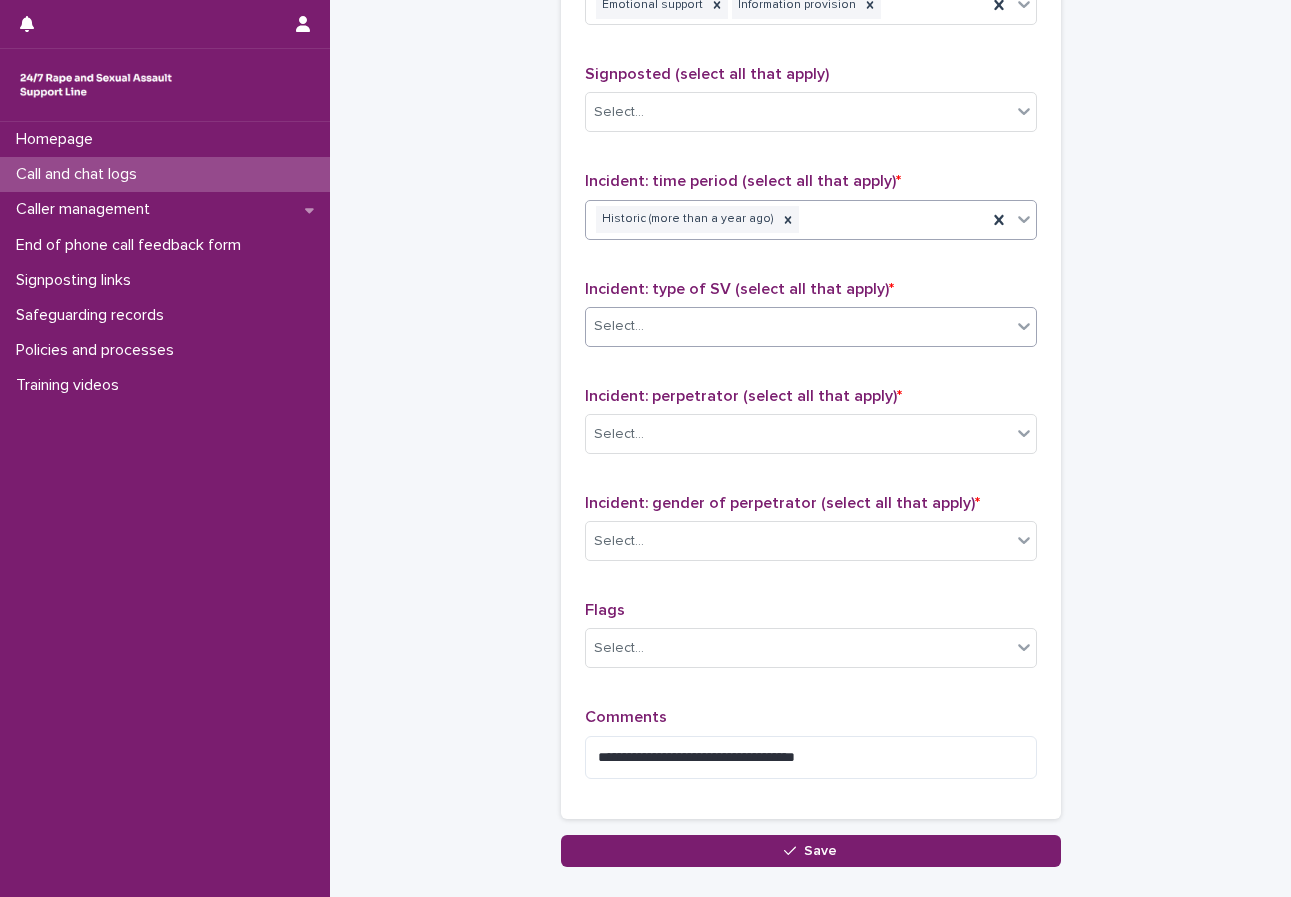 click on "Select..." at bounding box center [619, 326] 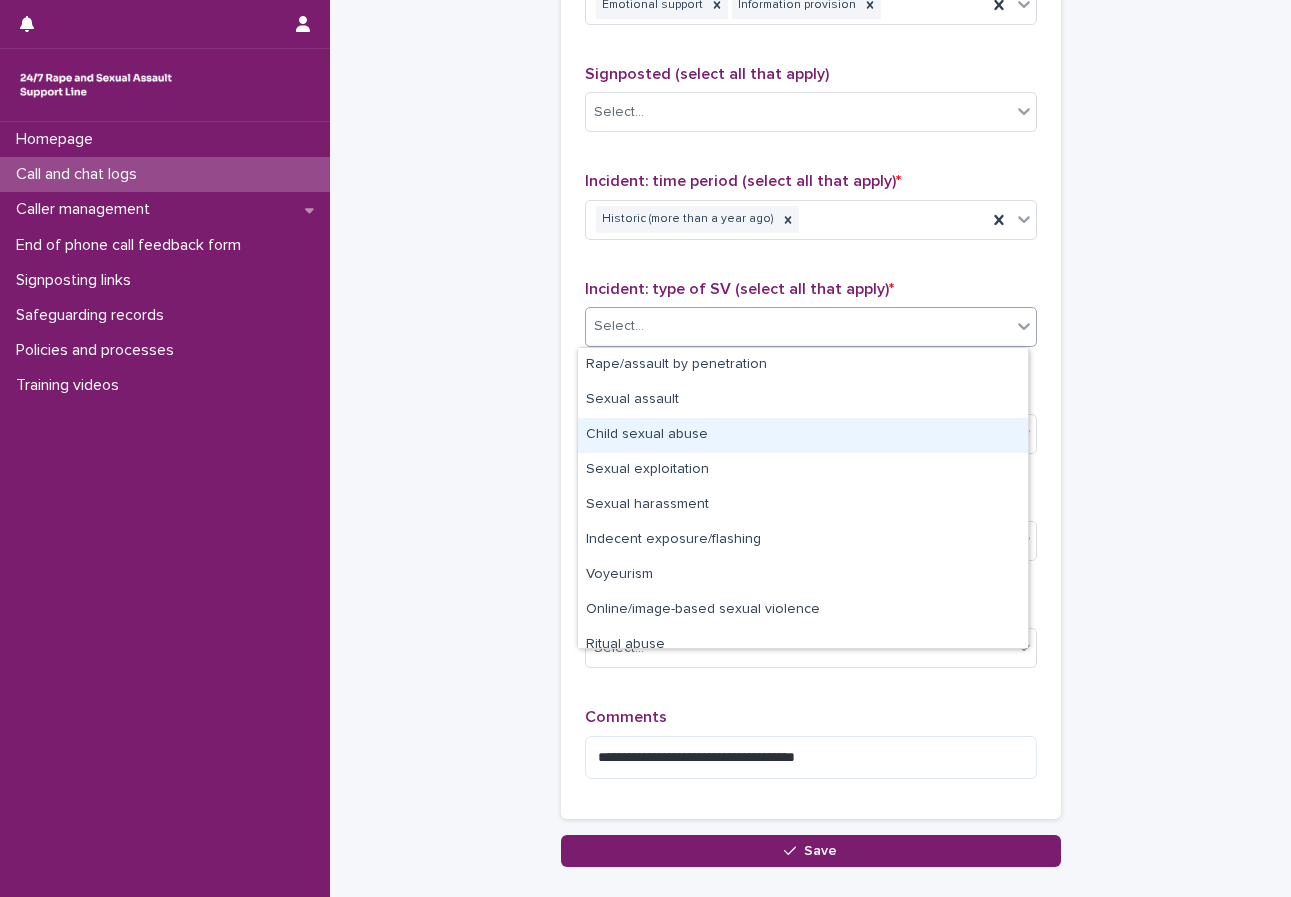 click on "Child sexual abuse" at bounding box center (803, 435) 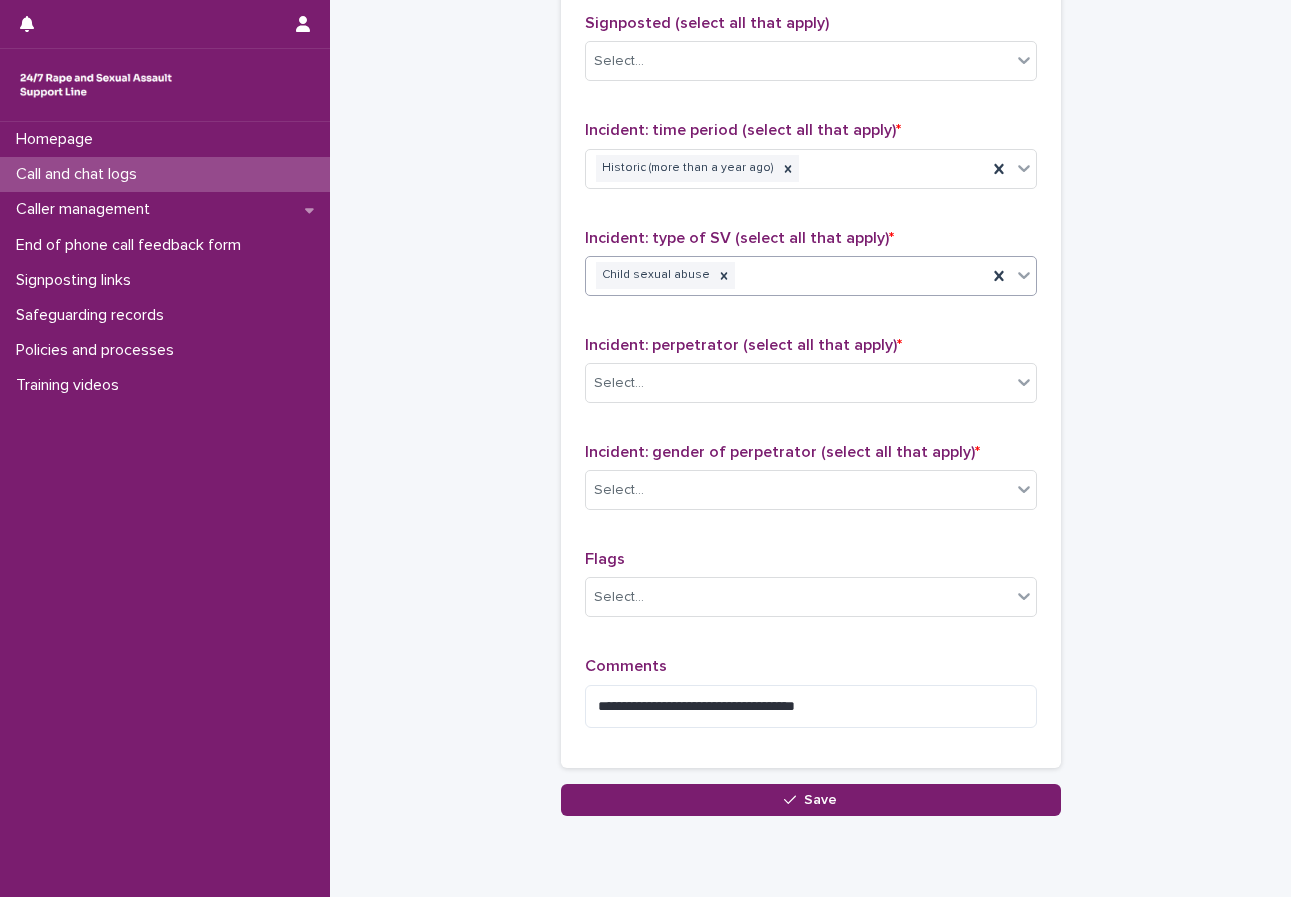 scroll, scrollTop: 1400, scrollLeft: 0, axis: vertical 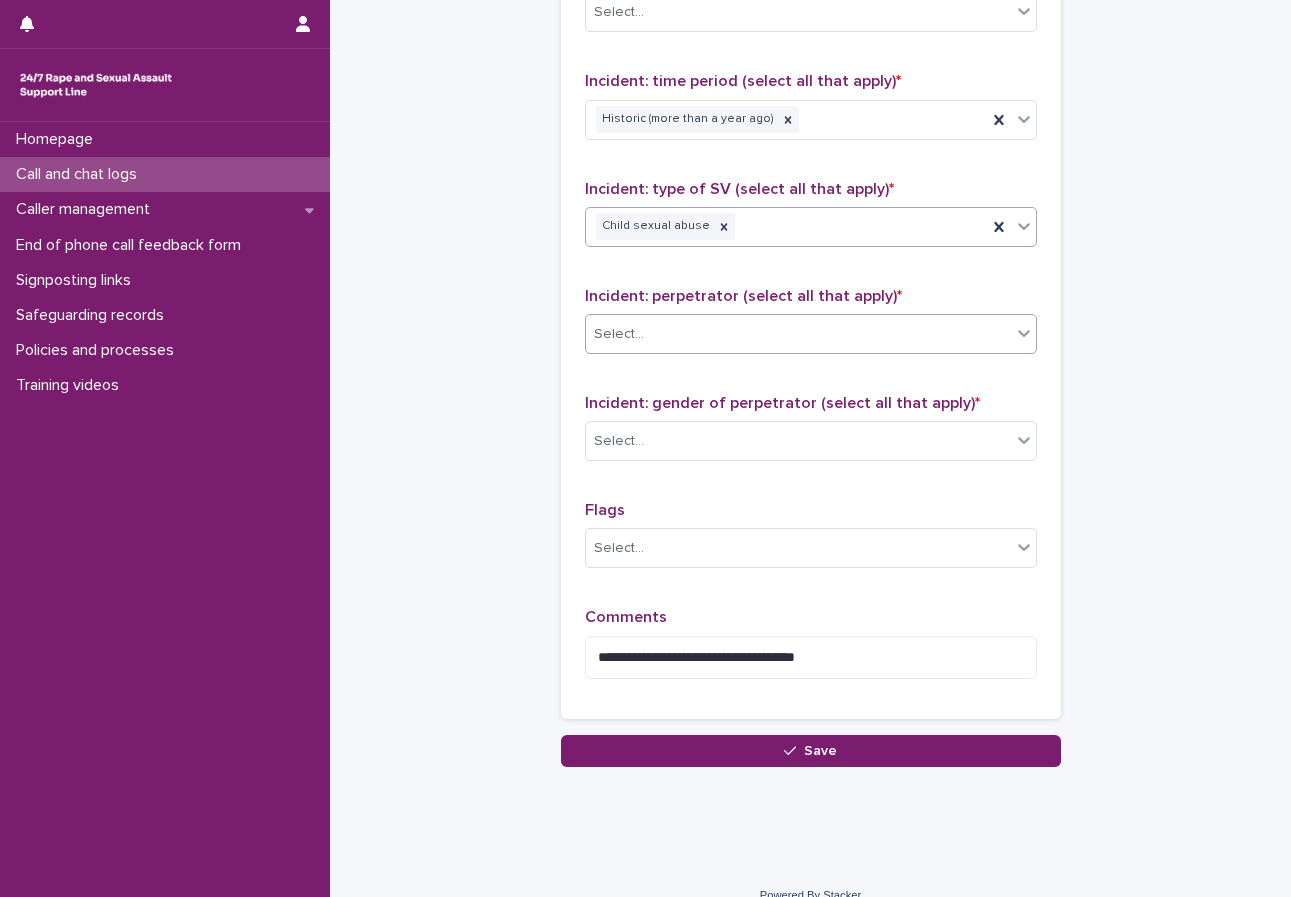 click on "Select..." at bounding box center (798, 334) 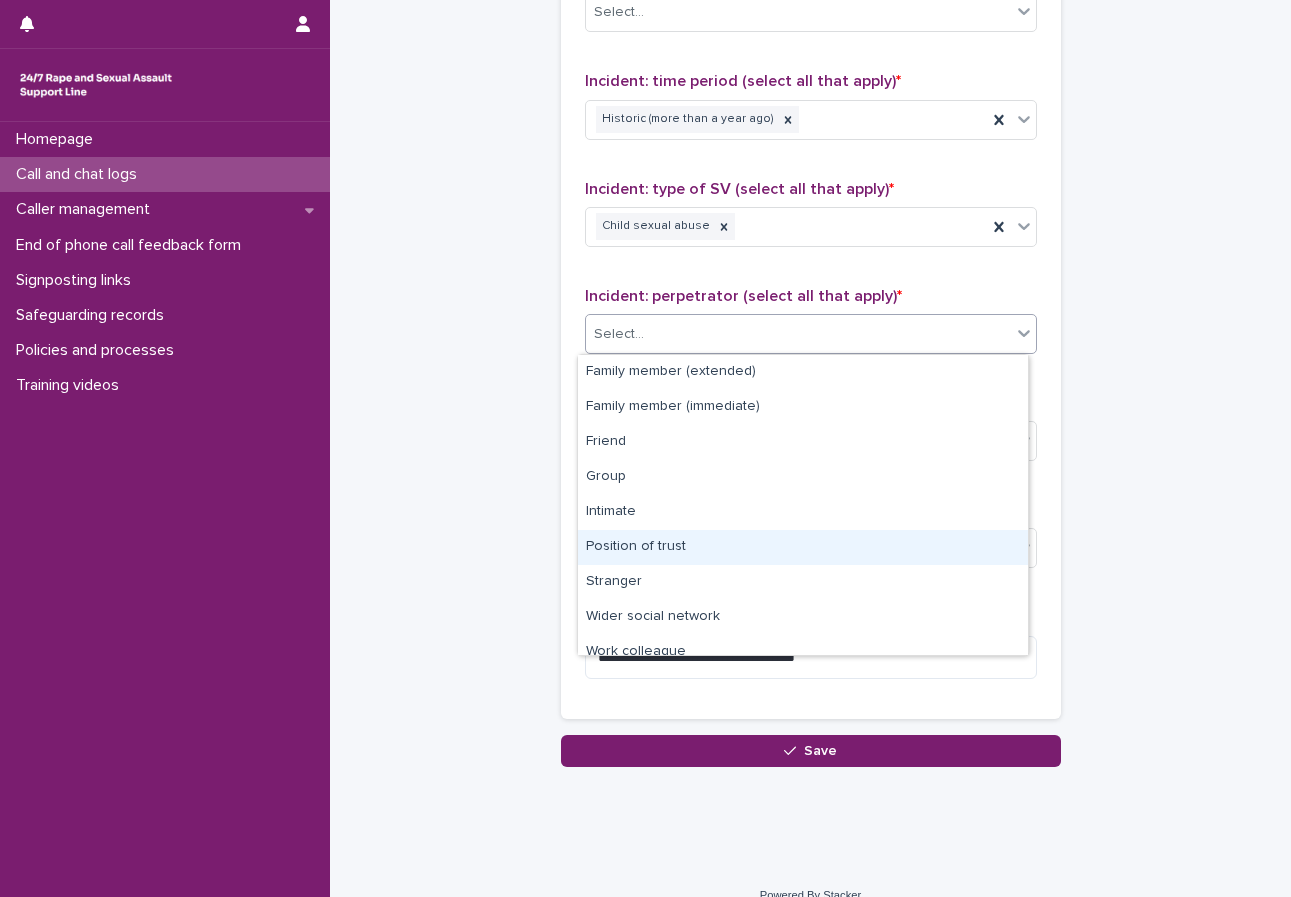 scroll, scrollTop: 85, scrollLeft: 0, axis: vertical 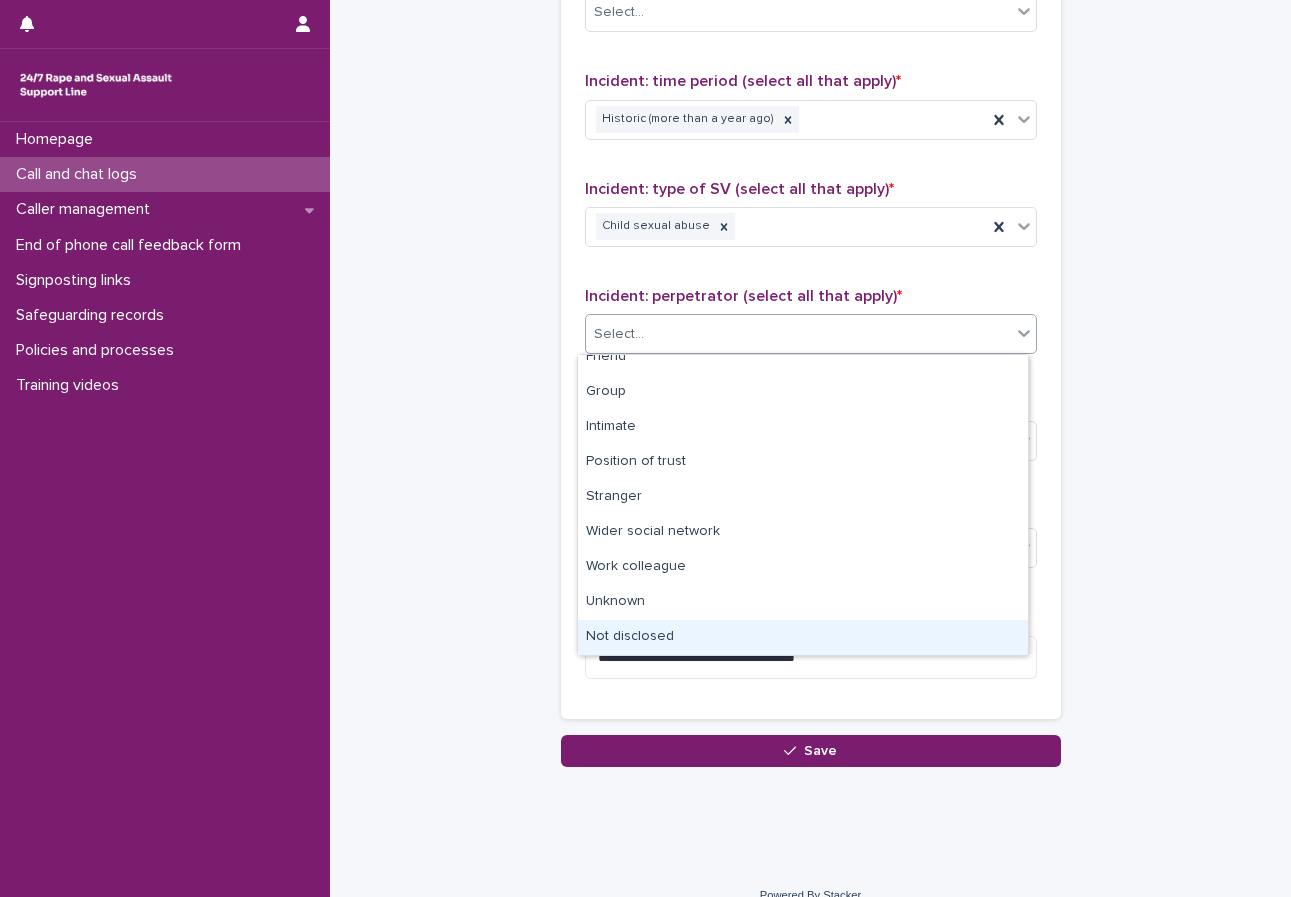 click on "Not disclosed" at bounding box center [803, 637] 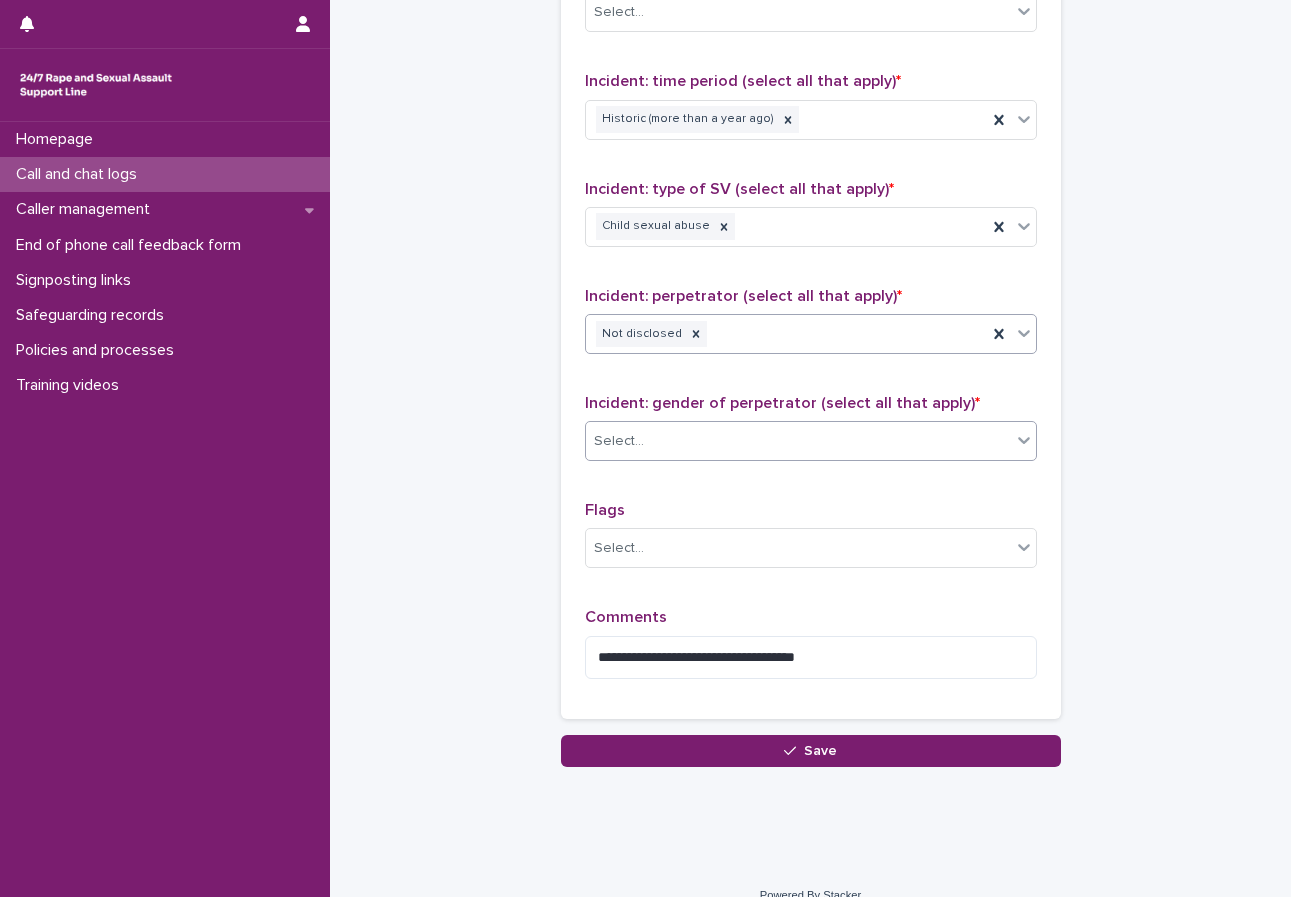 click on "Select..." at bounding box center [798, 441] 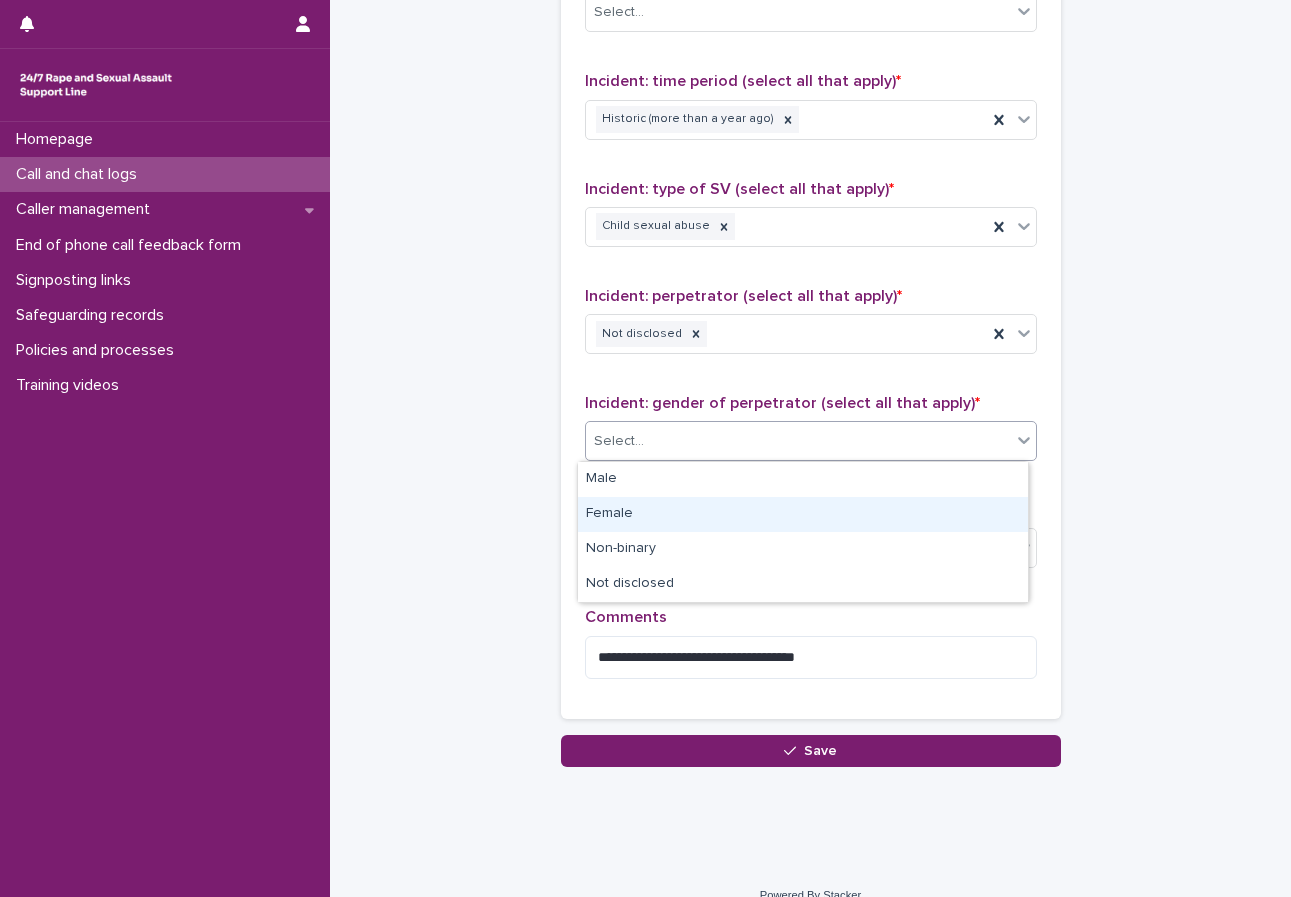 click on "Female" at bounding box center [803, 514] 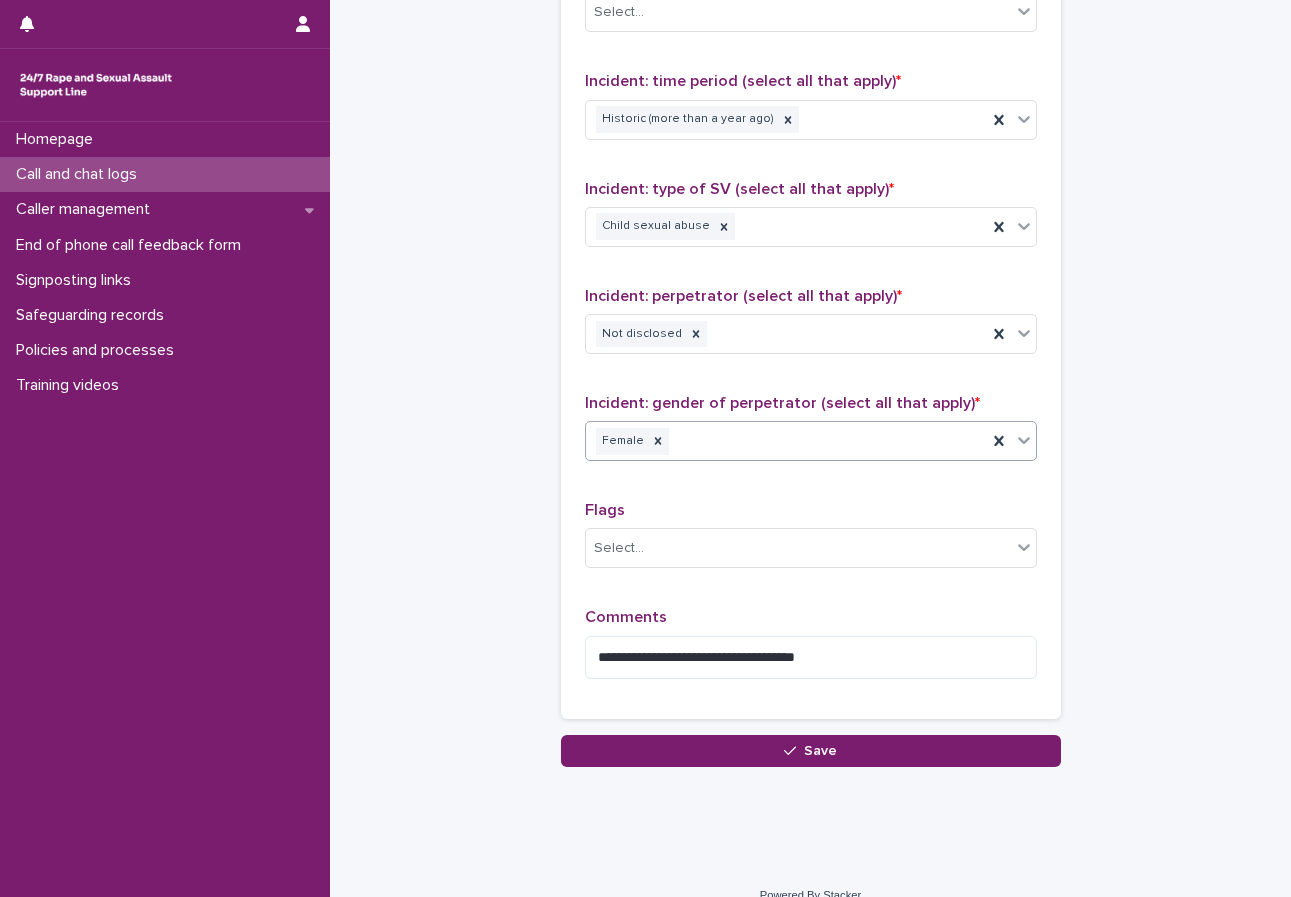 scroll, scrollTop: 1426, scrollLeft: 0, axis: vertical 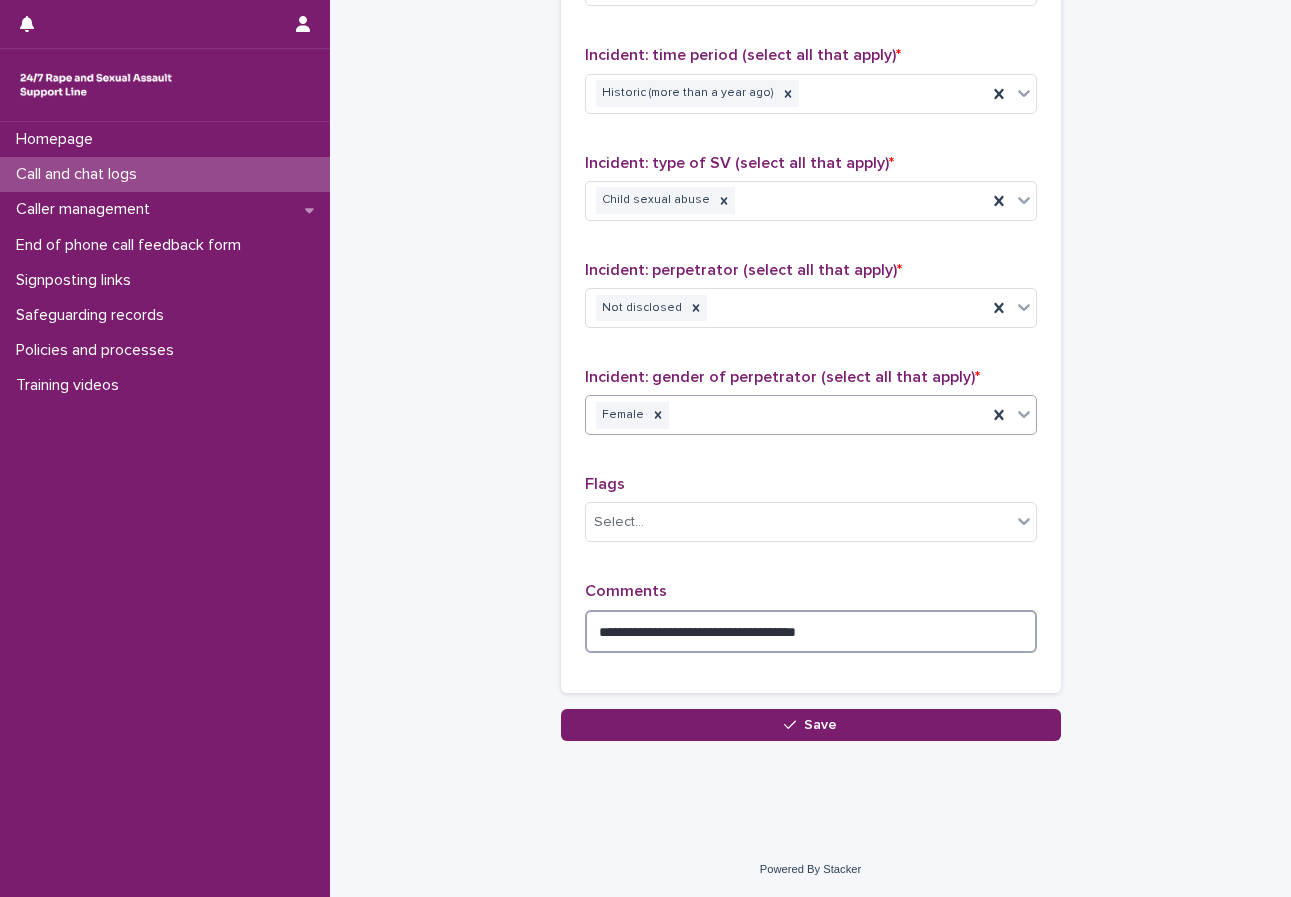 click on "**********" at bounding box center (811, 631) 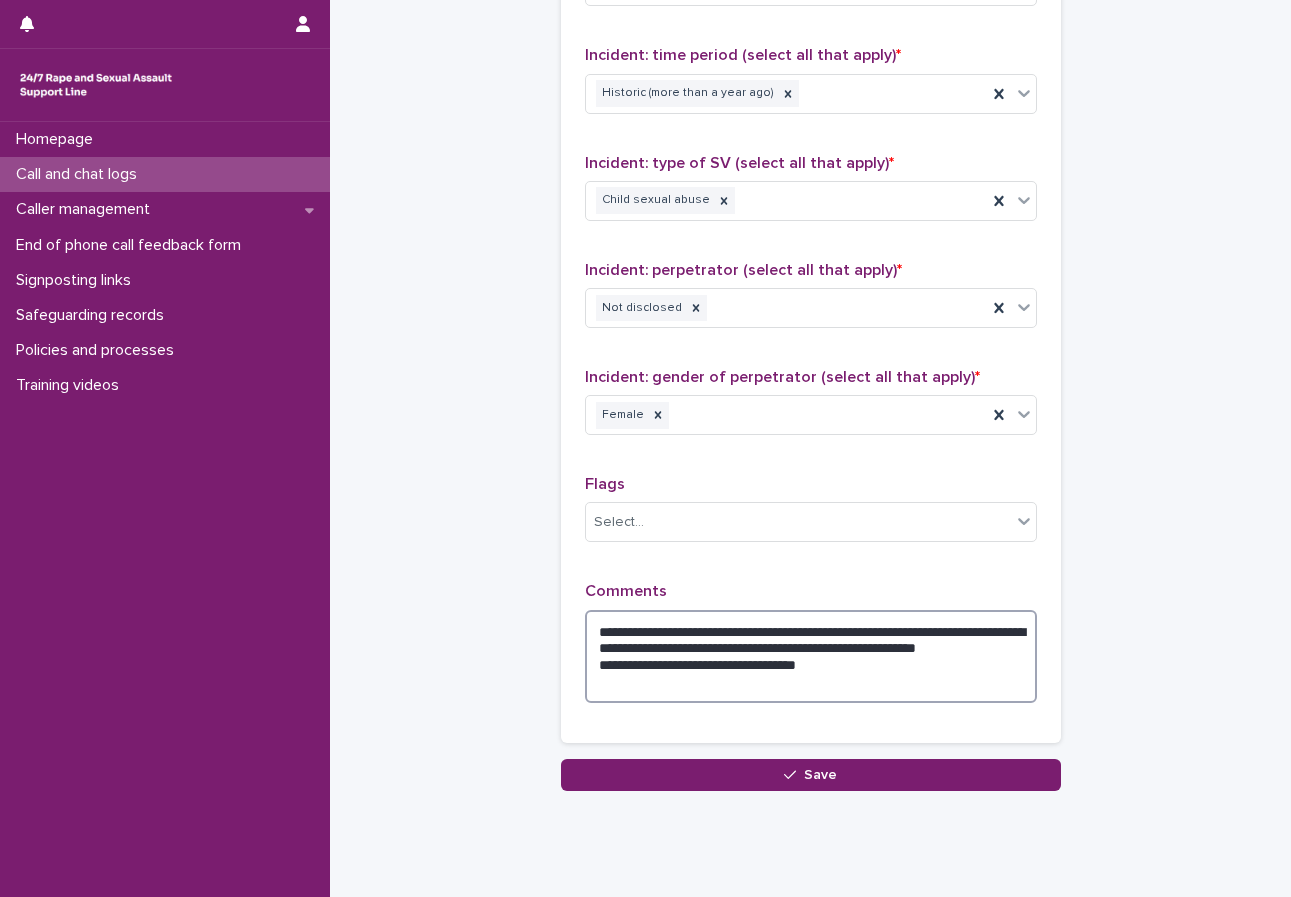 click on "**********" at bounding box center [811, 656] 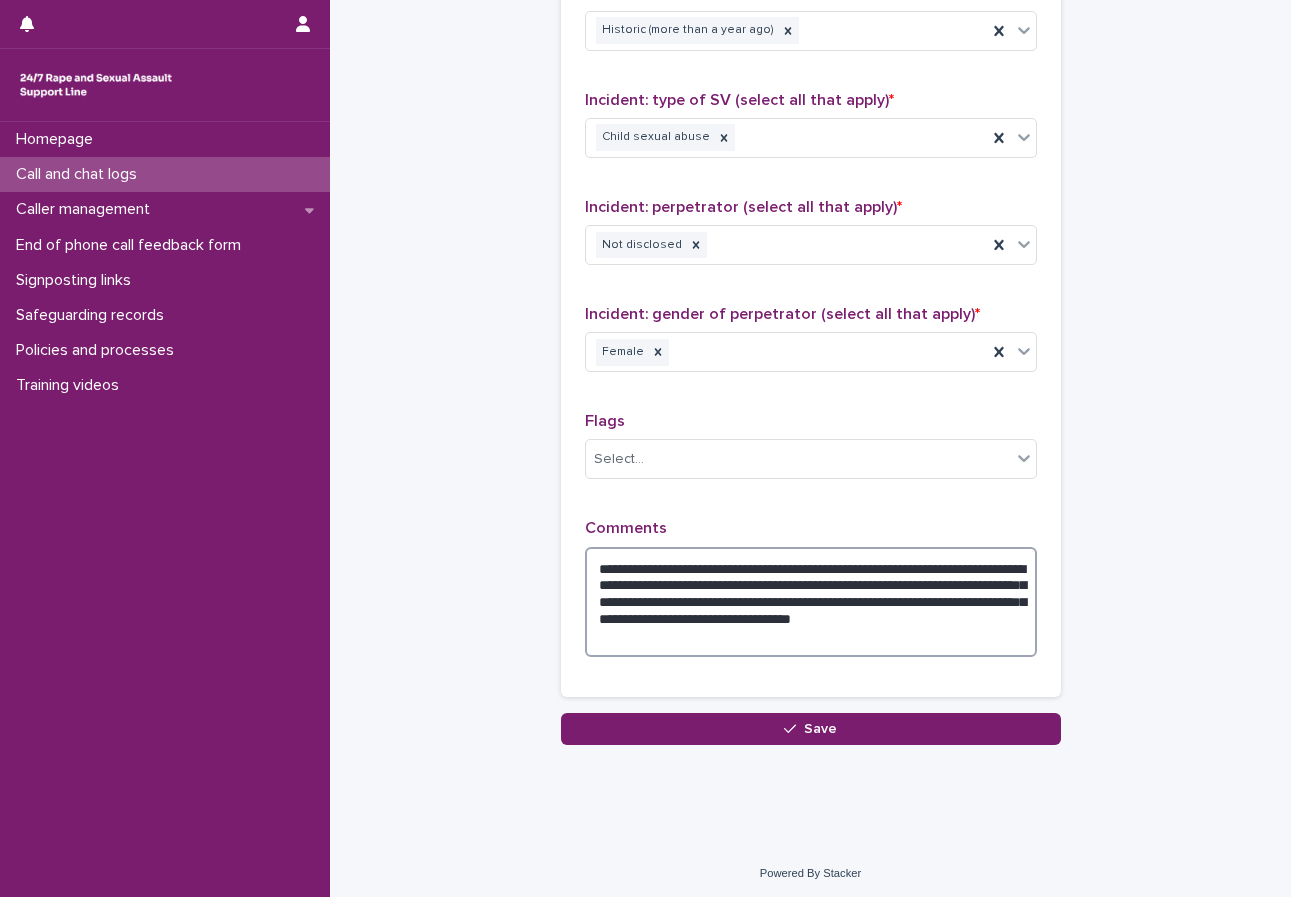 scroll, scrollTop: 1493, scrollLeft: 0, axis: vertical 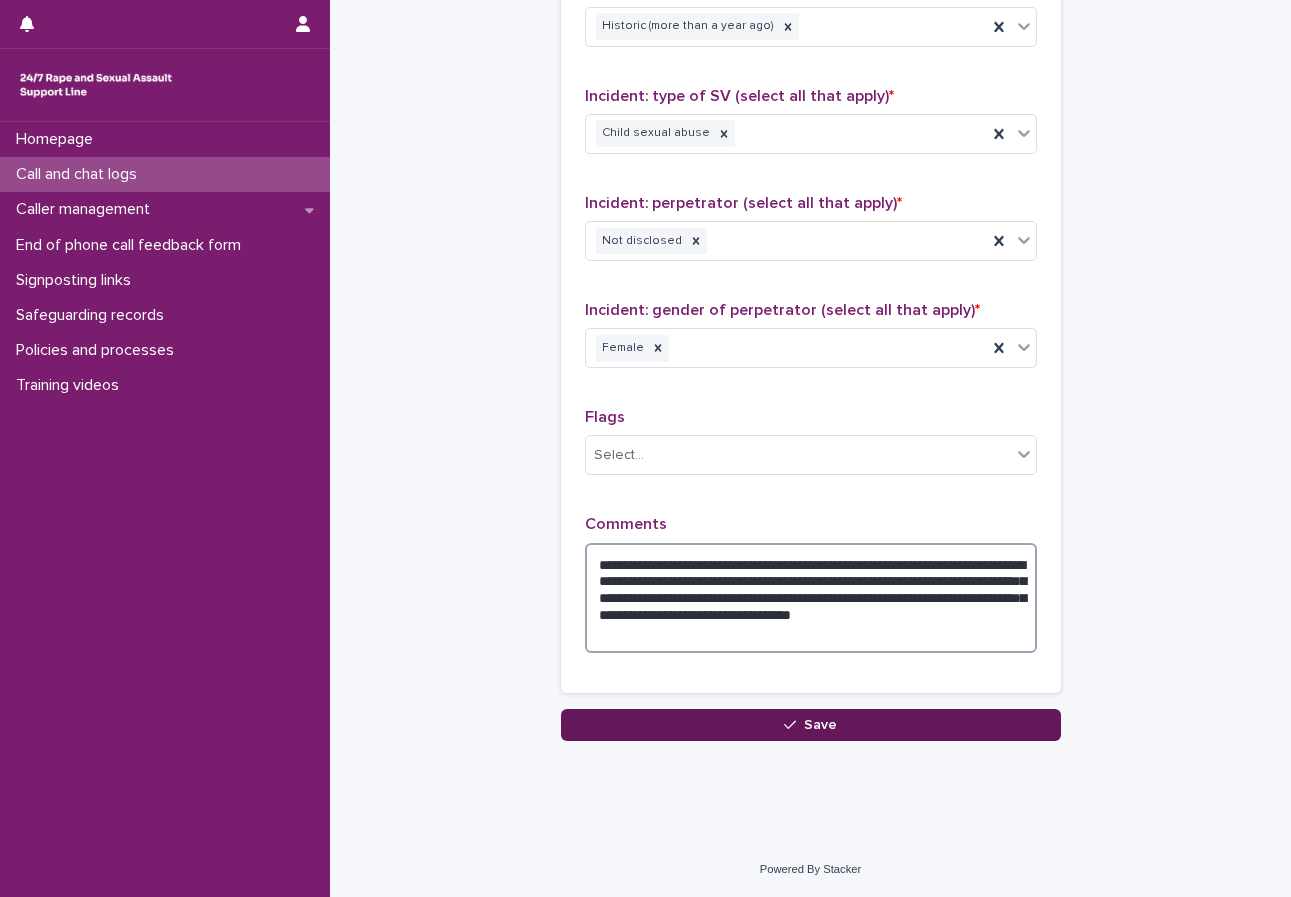 type on "**********" 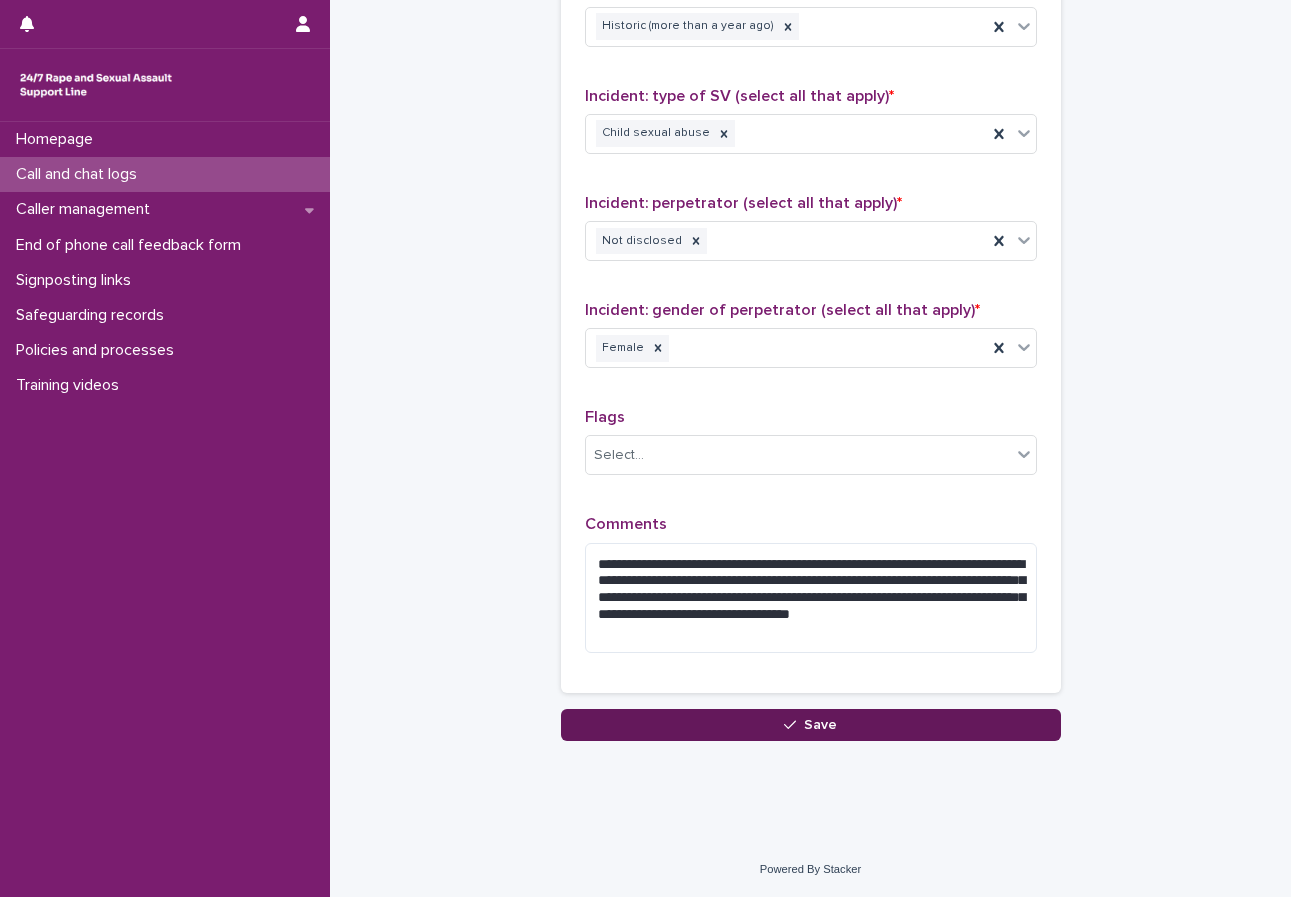 click on "Save" at bounding box center [811, 725] 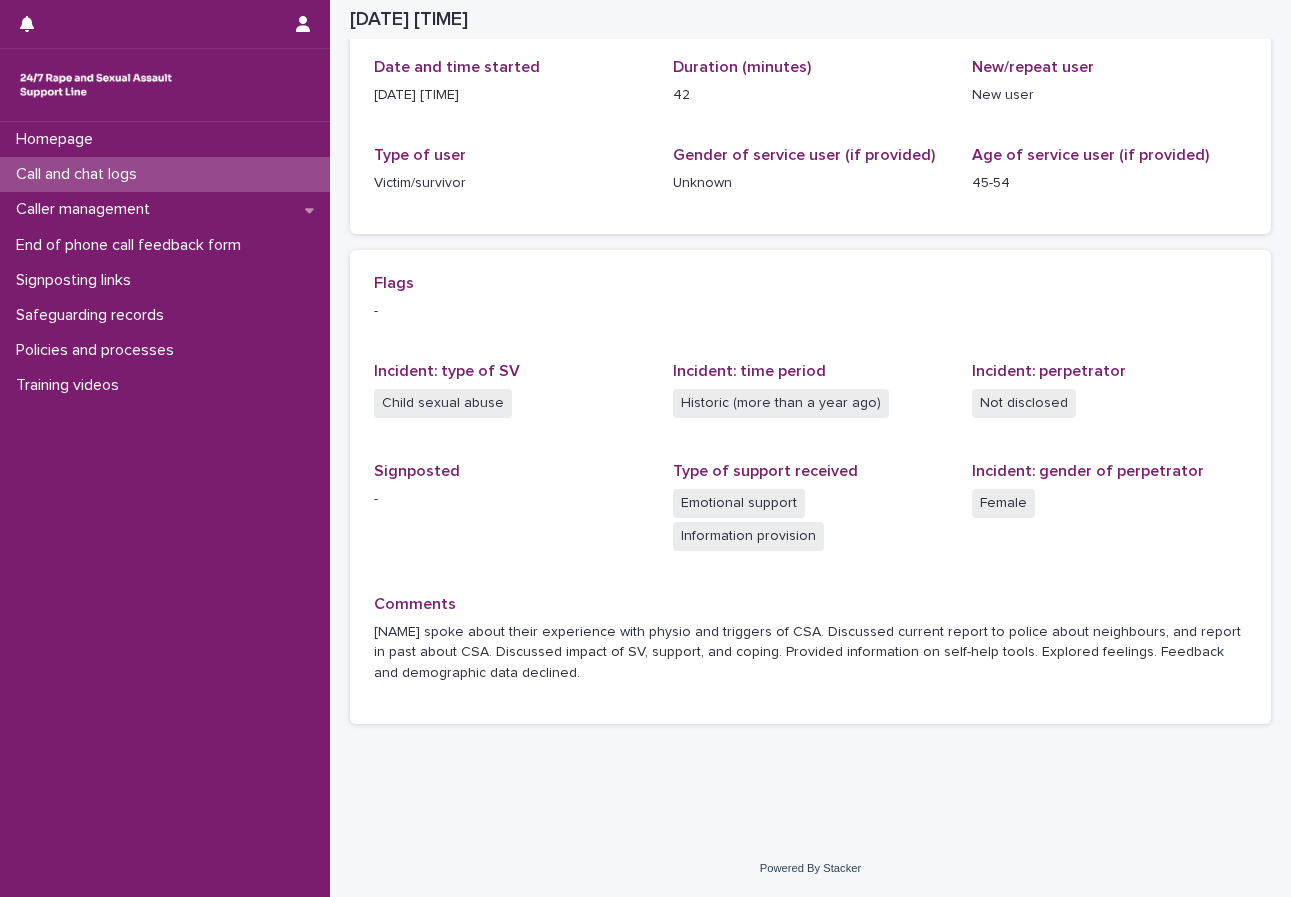 scroll, scrollTop: 240, scrollLeft: 0, axis: vertical 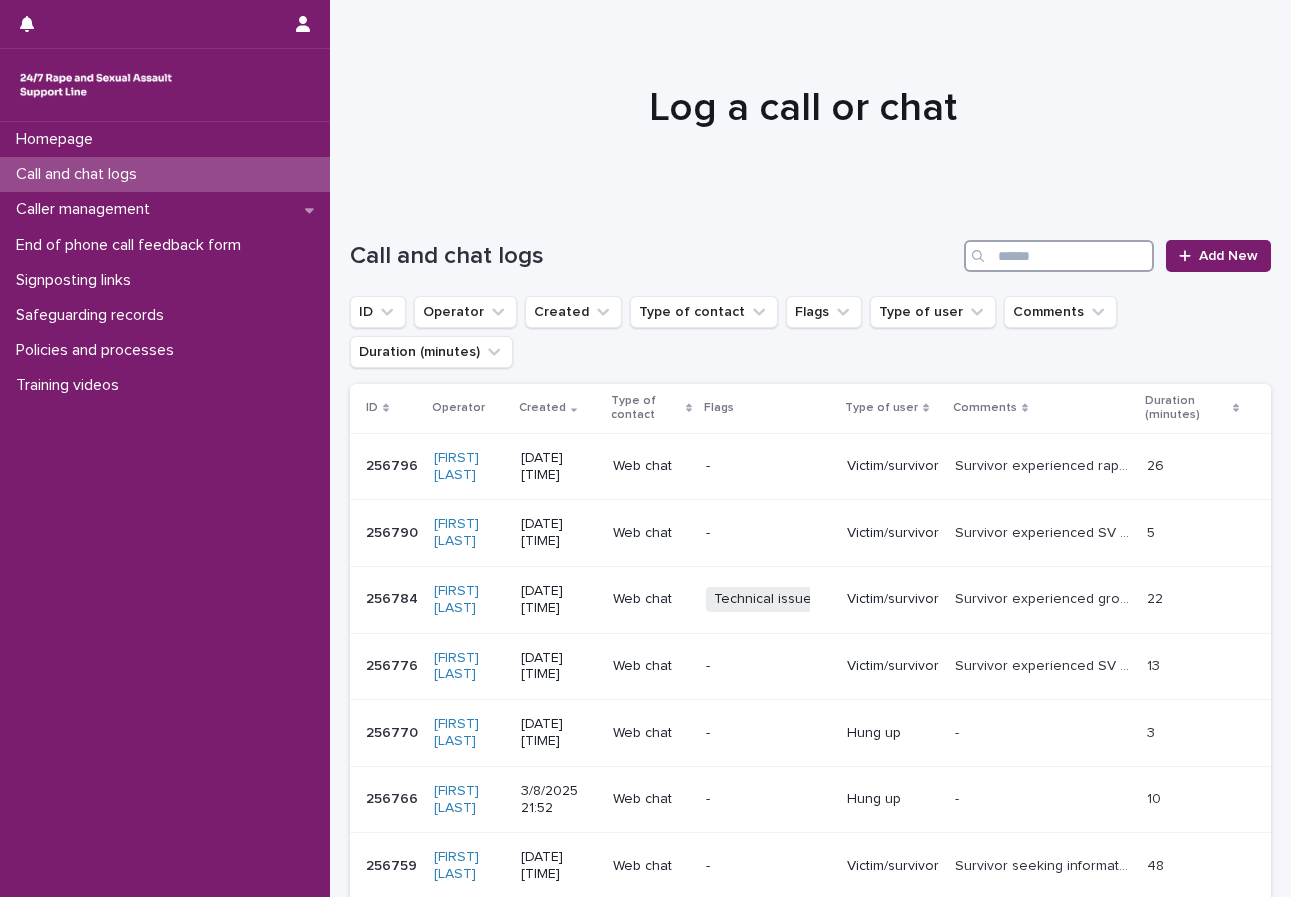 click at bounding box center (1059, 256) 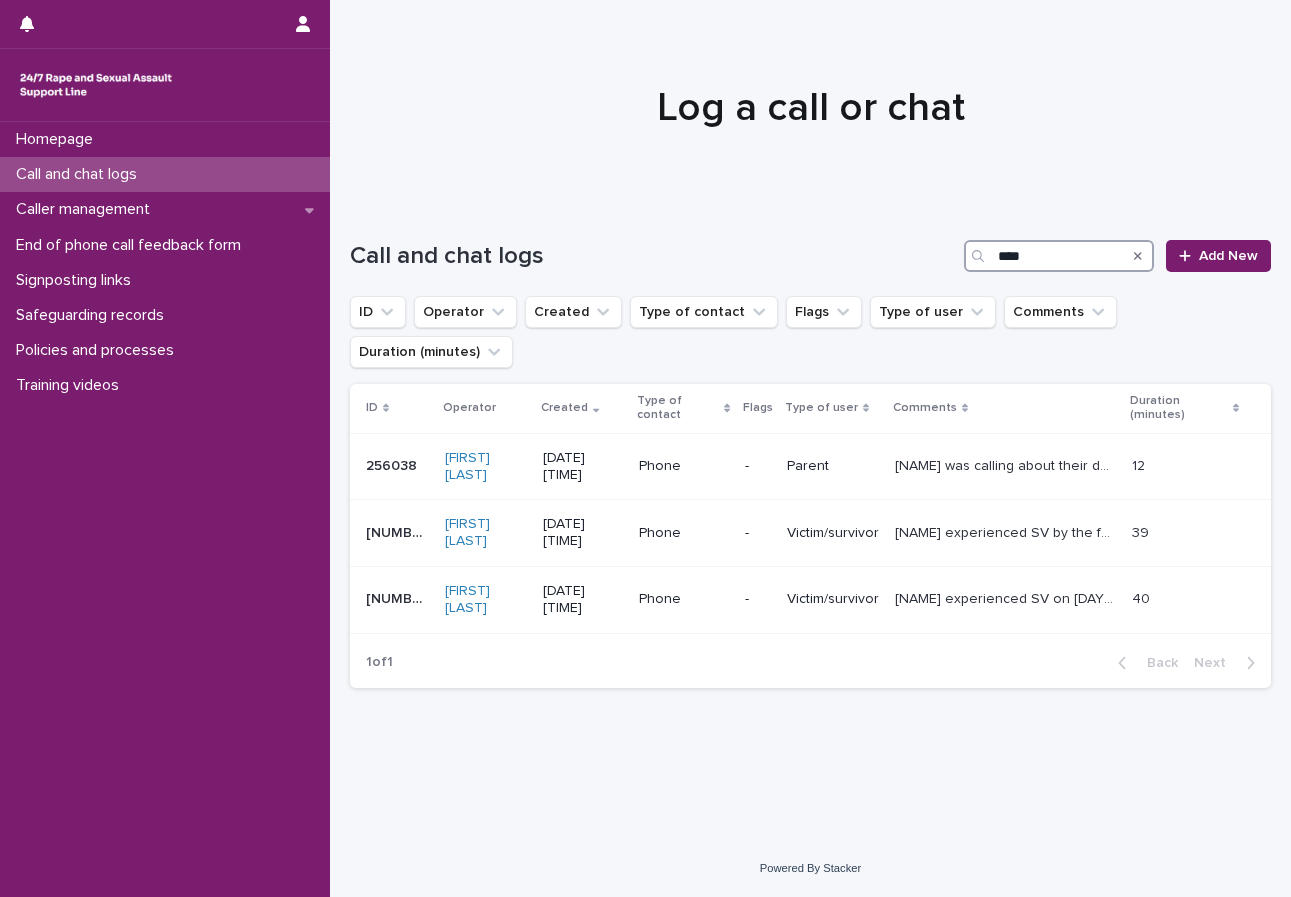 type on "****" 